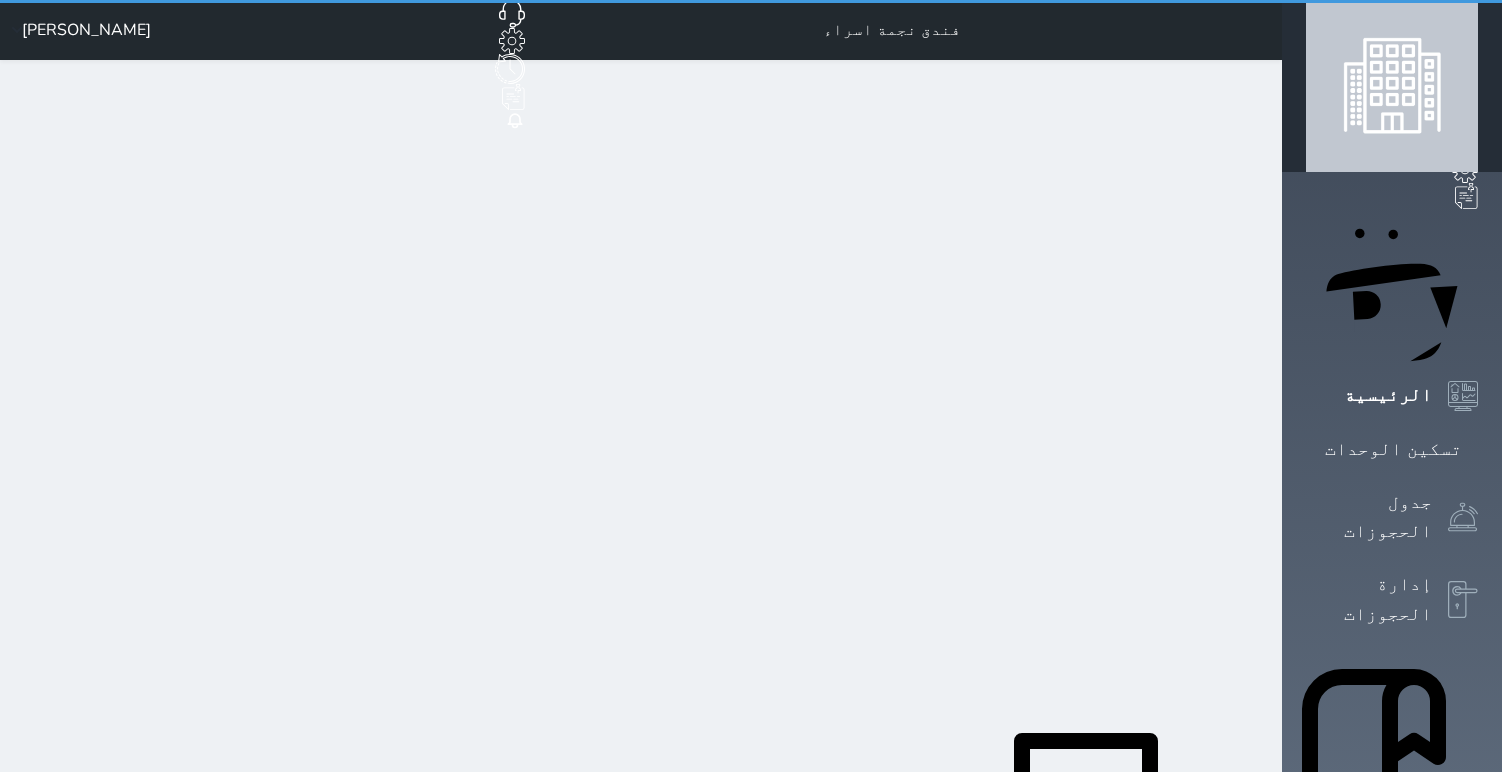 scroll, scrollTop: 0, scrollLeft: 0, axis: both 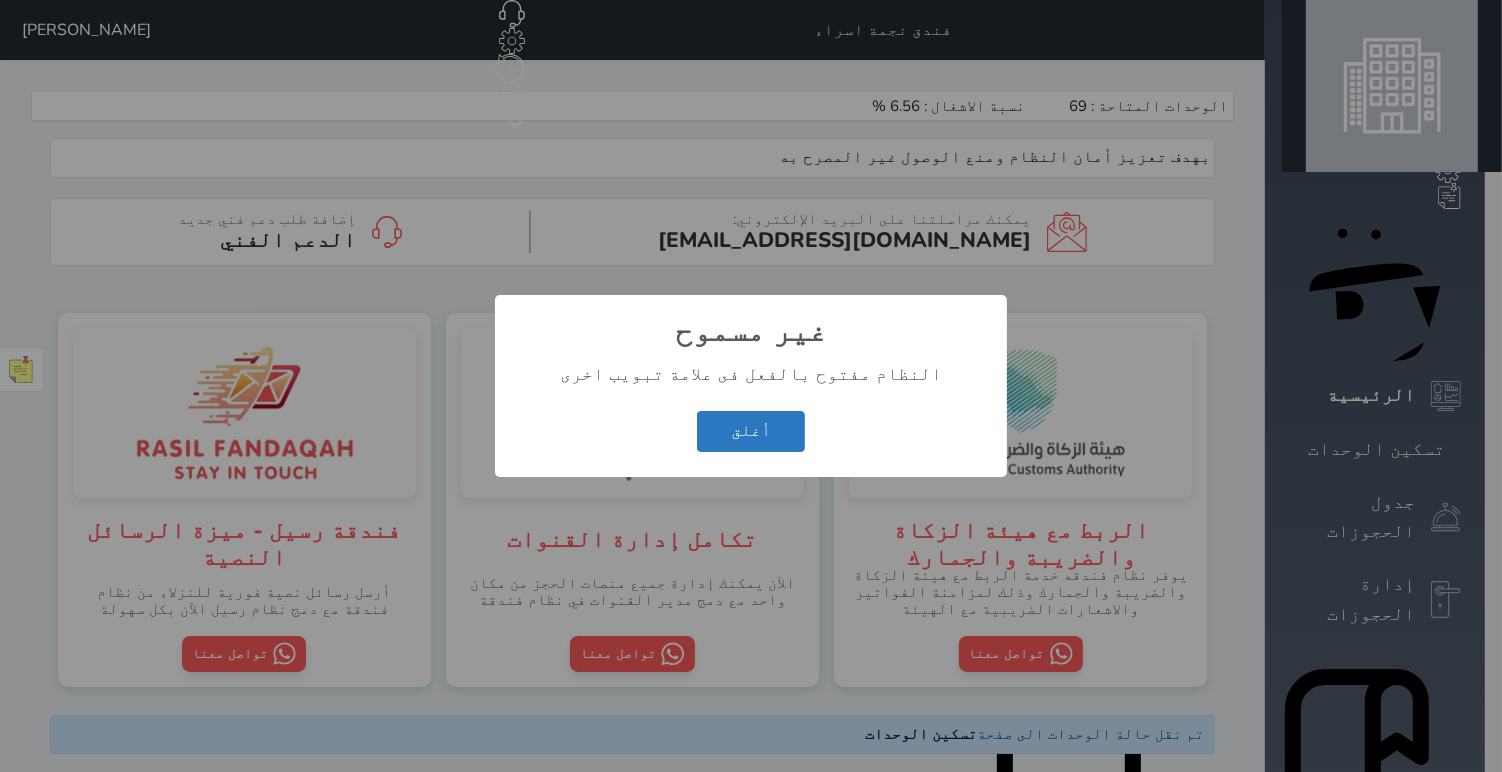 click on "أغلق" at bounding box center (751, 431) 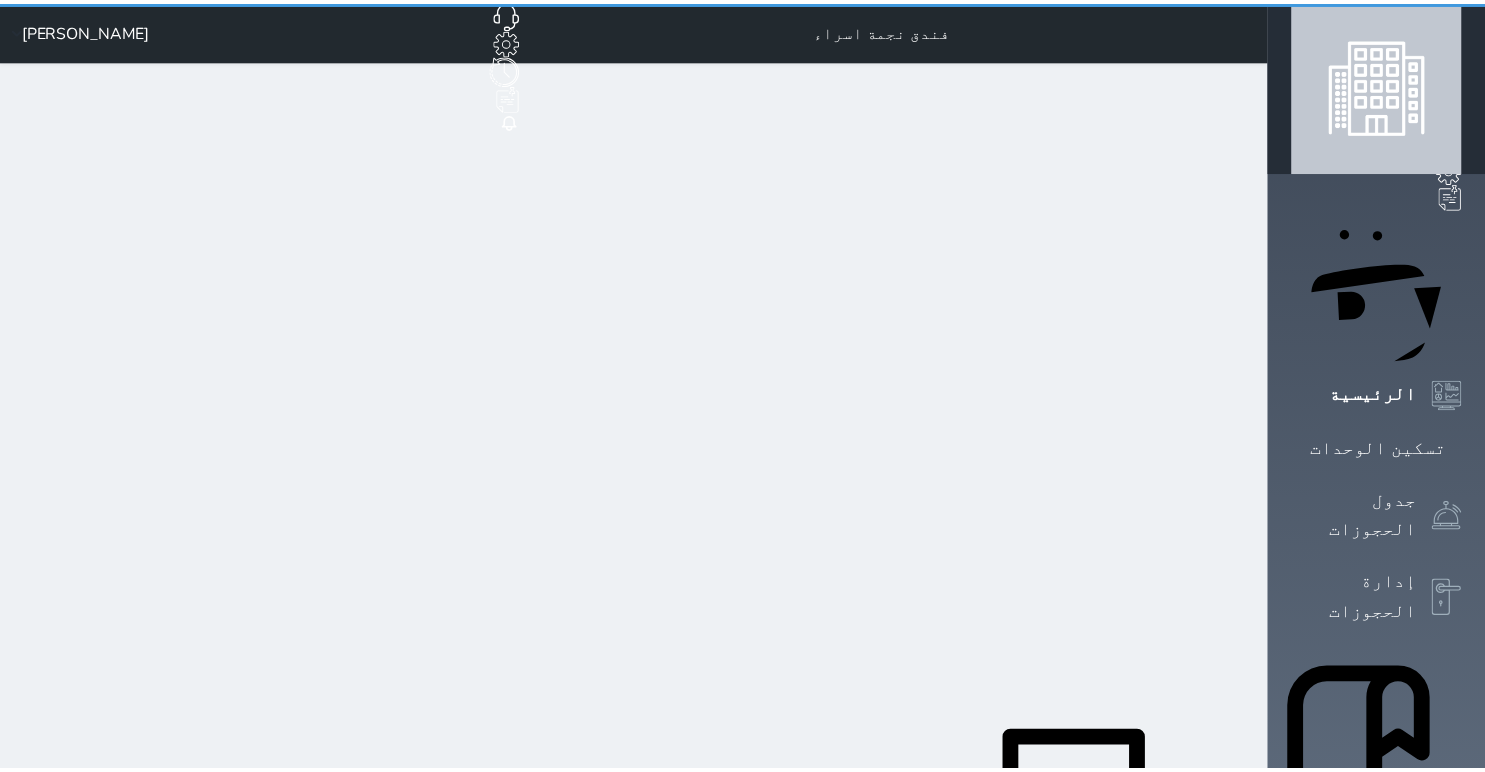 scroll, scrollTop: 0, scrollLeft: 0, axis: both 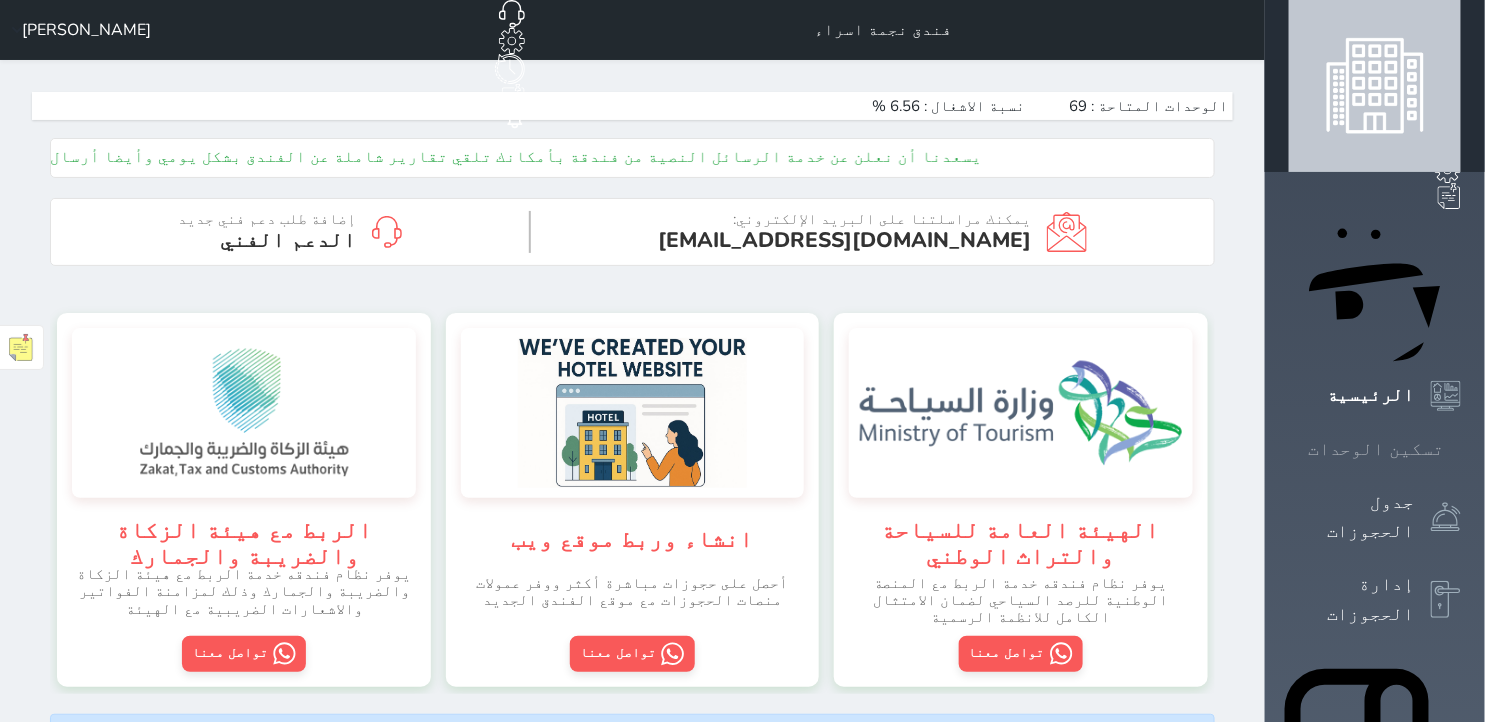 click on "تسكين الوحدات" at bounding box center [1376, 449] 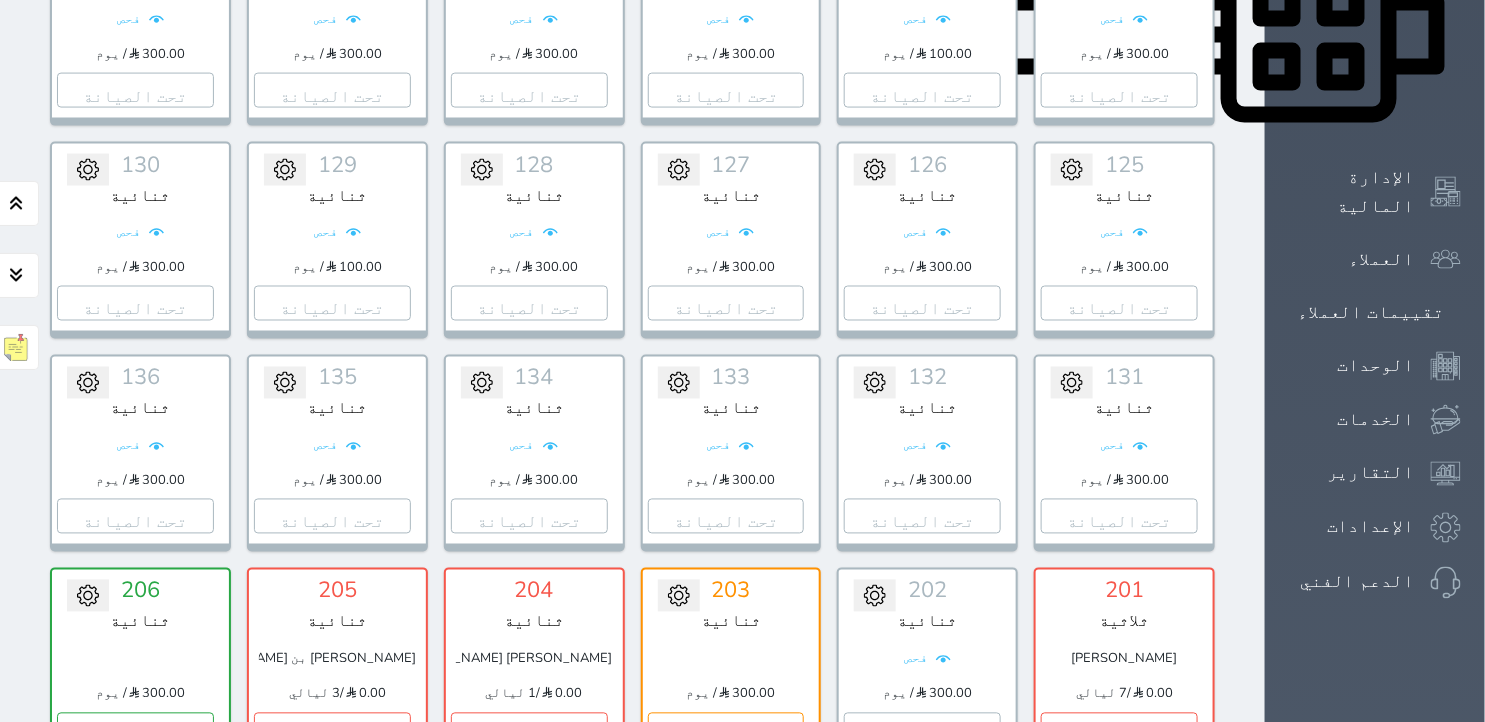 scroll, scrollTop: 1077, scrollLeft: 0, axis: vertical 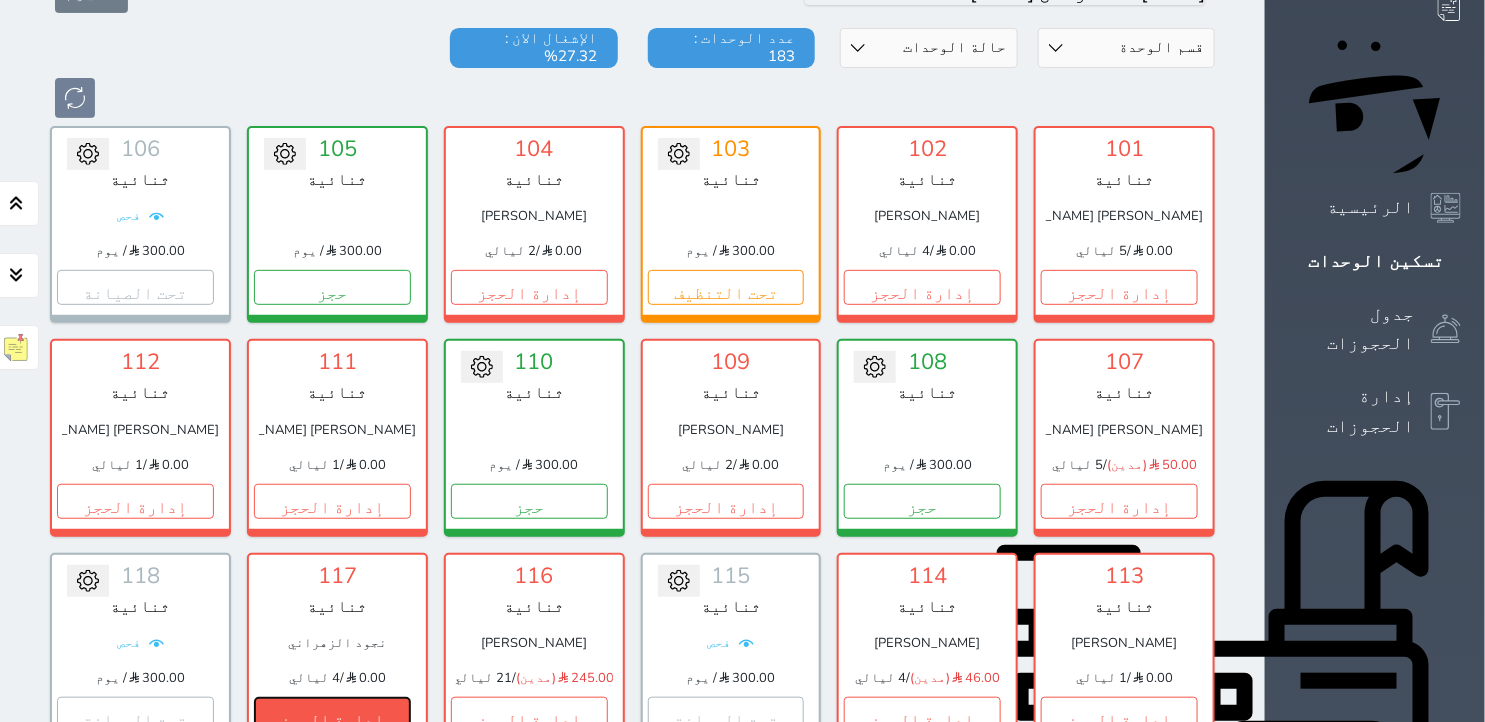 click on "إدارة الحجز" at bounding box center (332, 714) 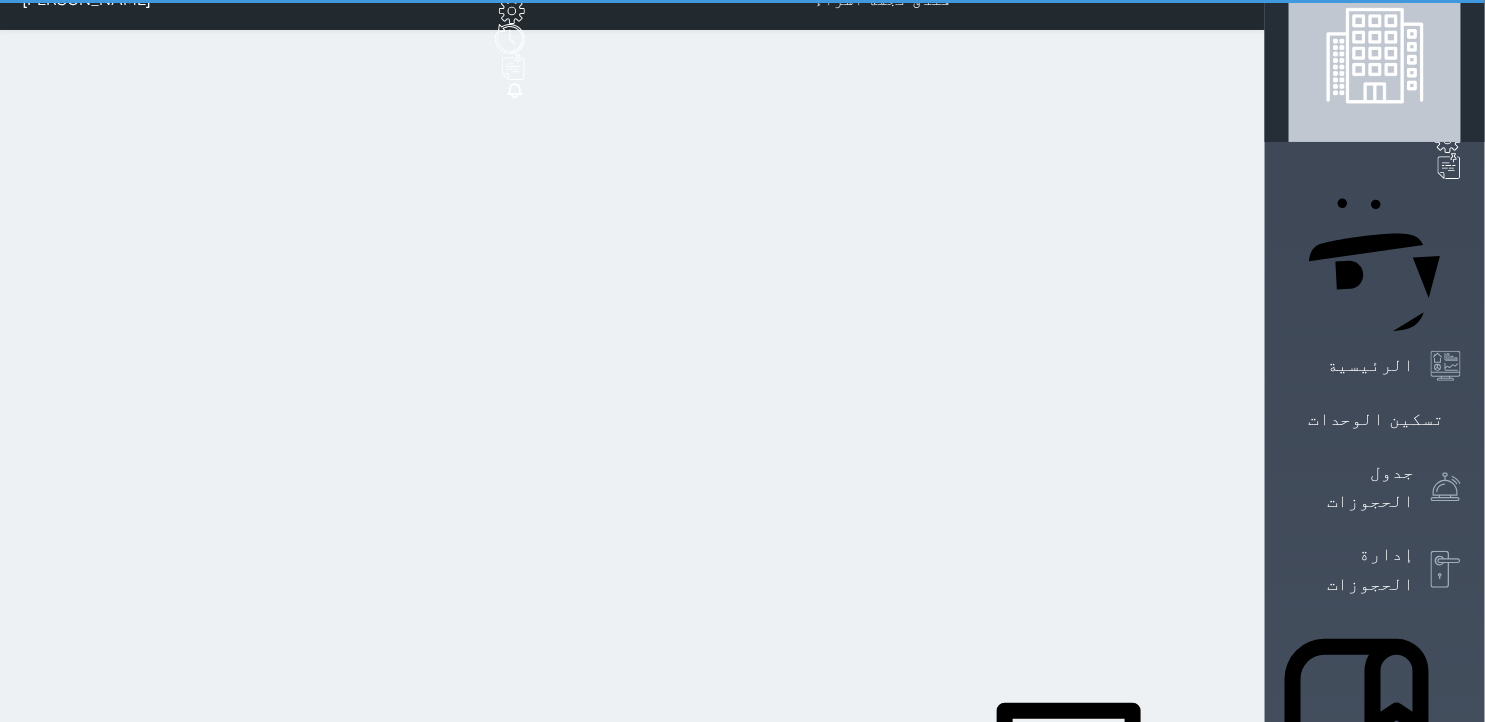 scroll, scrollTop: 0, scrollLeft: 0, axis: both 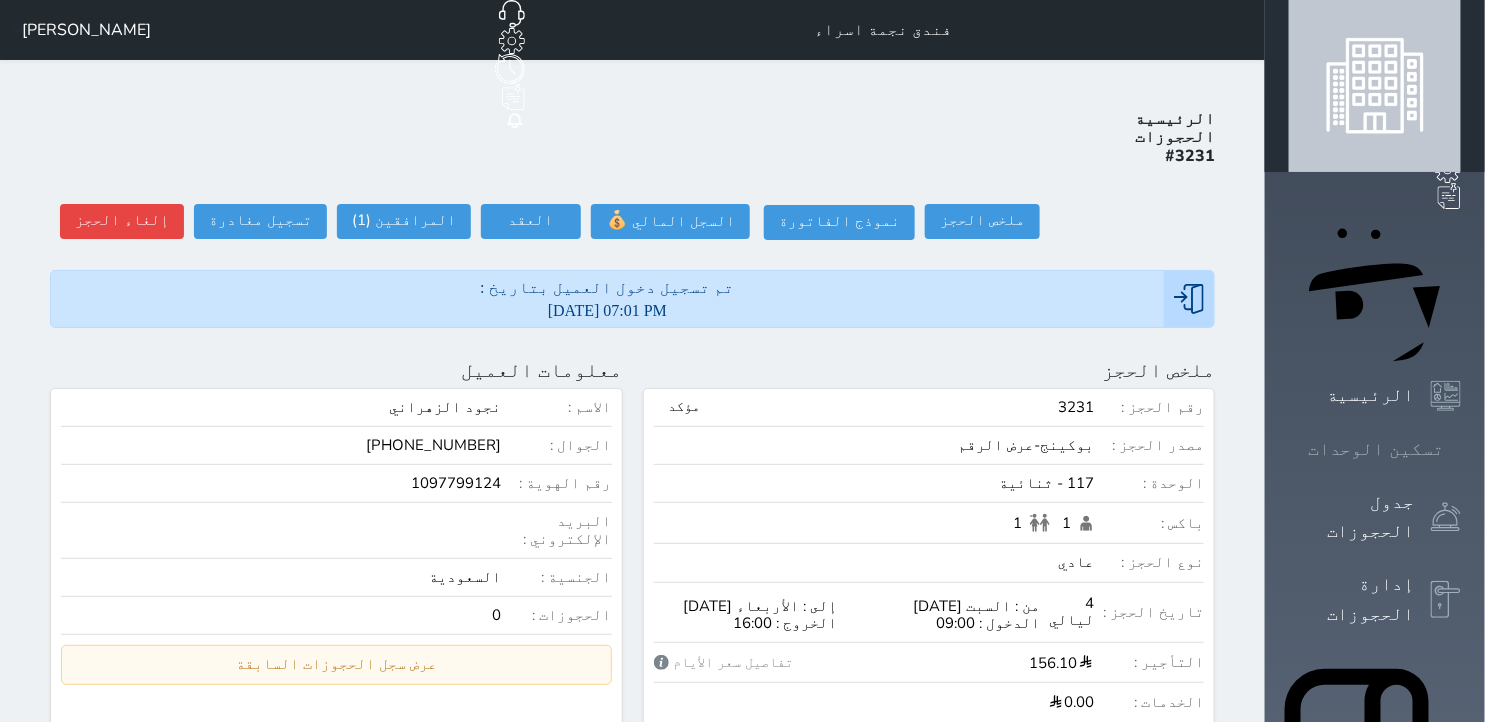 click 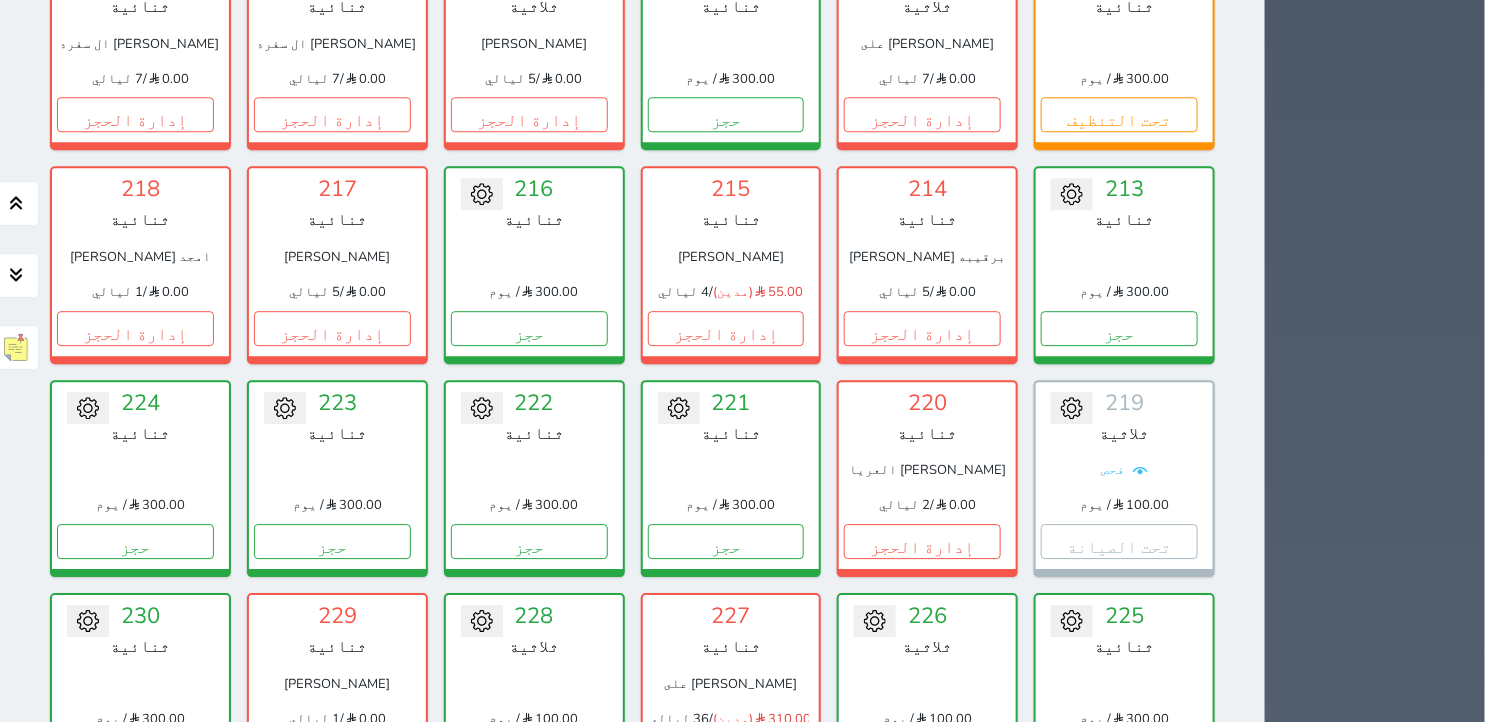 scroll, scrollTop: 1966, scrollLeft: 0, axis: vertical 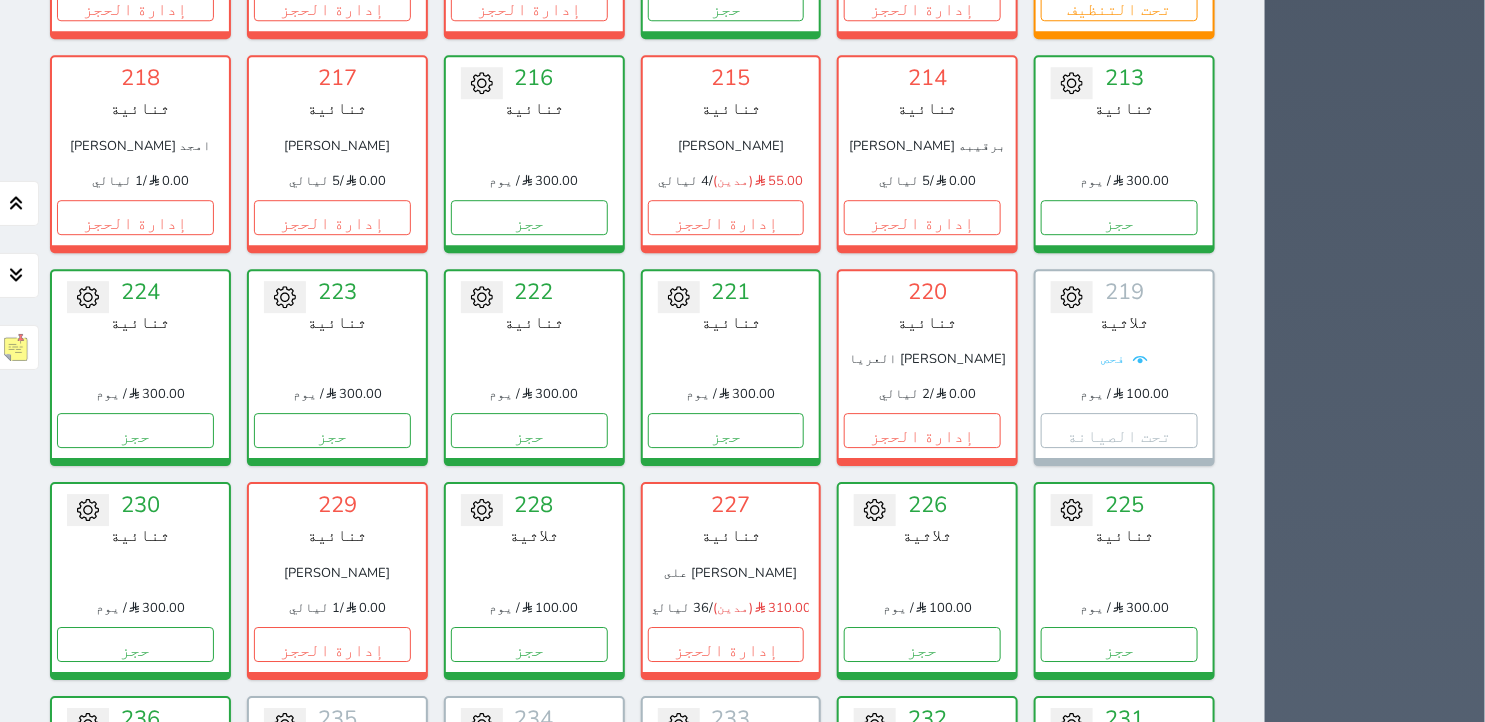 click on "تسكين الوحدات" at bounding box center [1375, -1517] 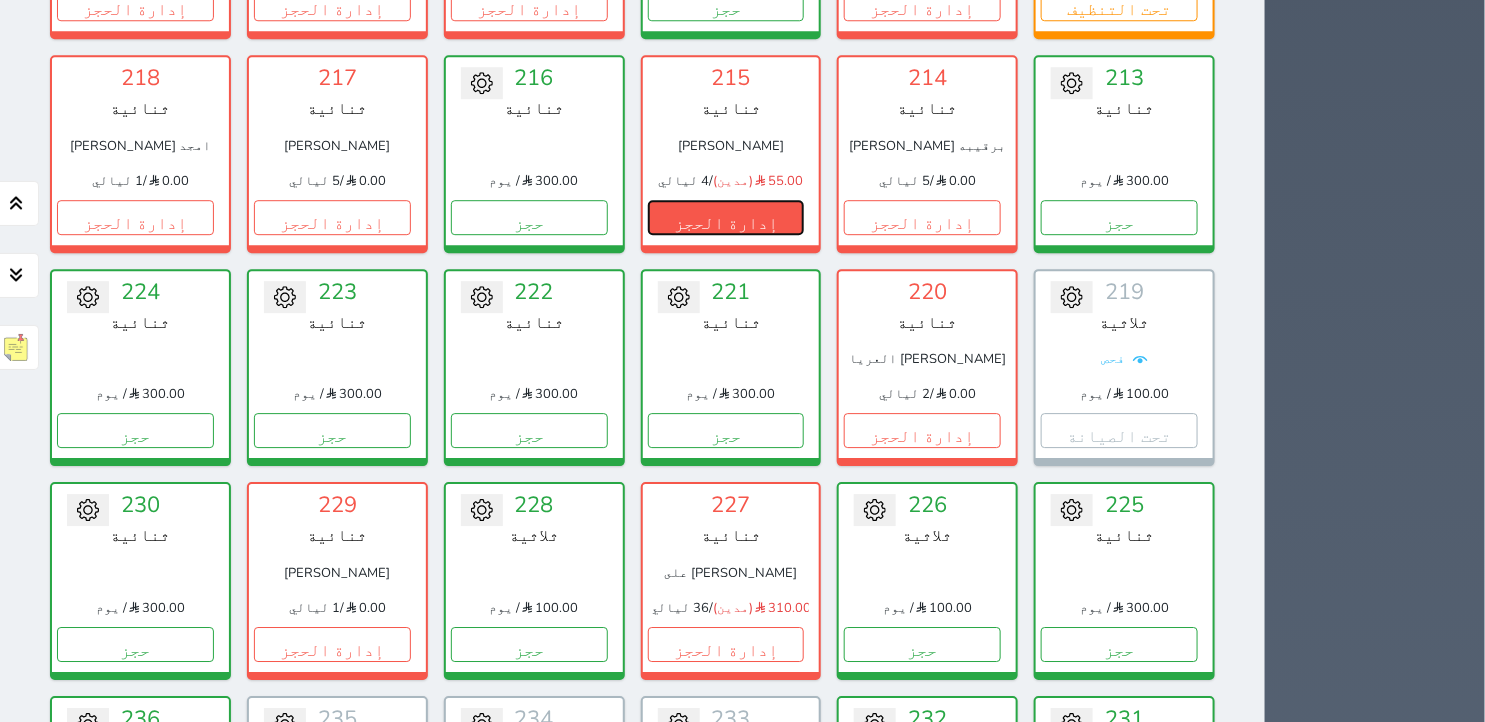 click on "إدارة الحجز" at bounding box center (726, 217) 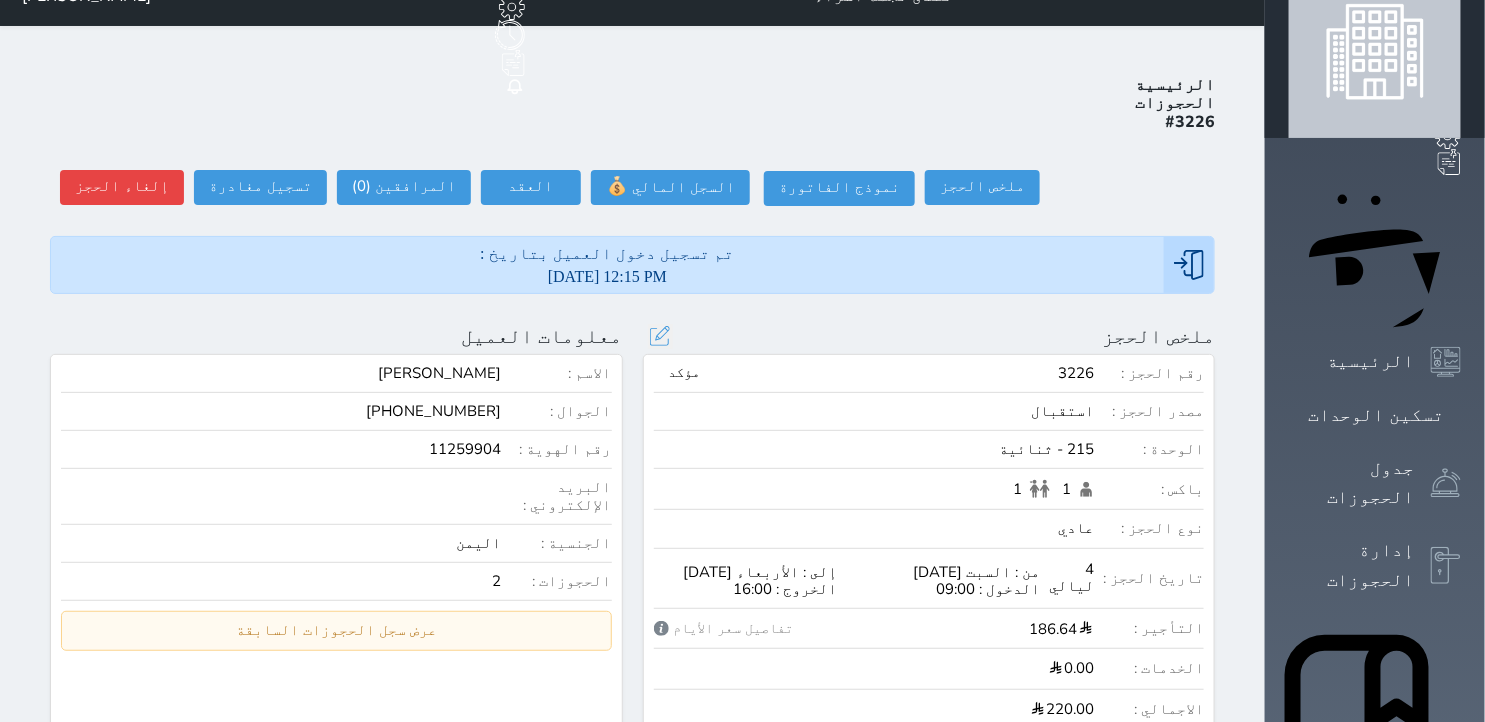 scroll, scrollTop: 0, scrollLeft: 0, axis: both 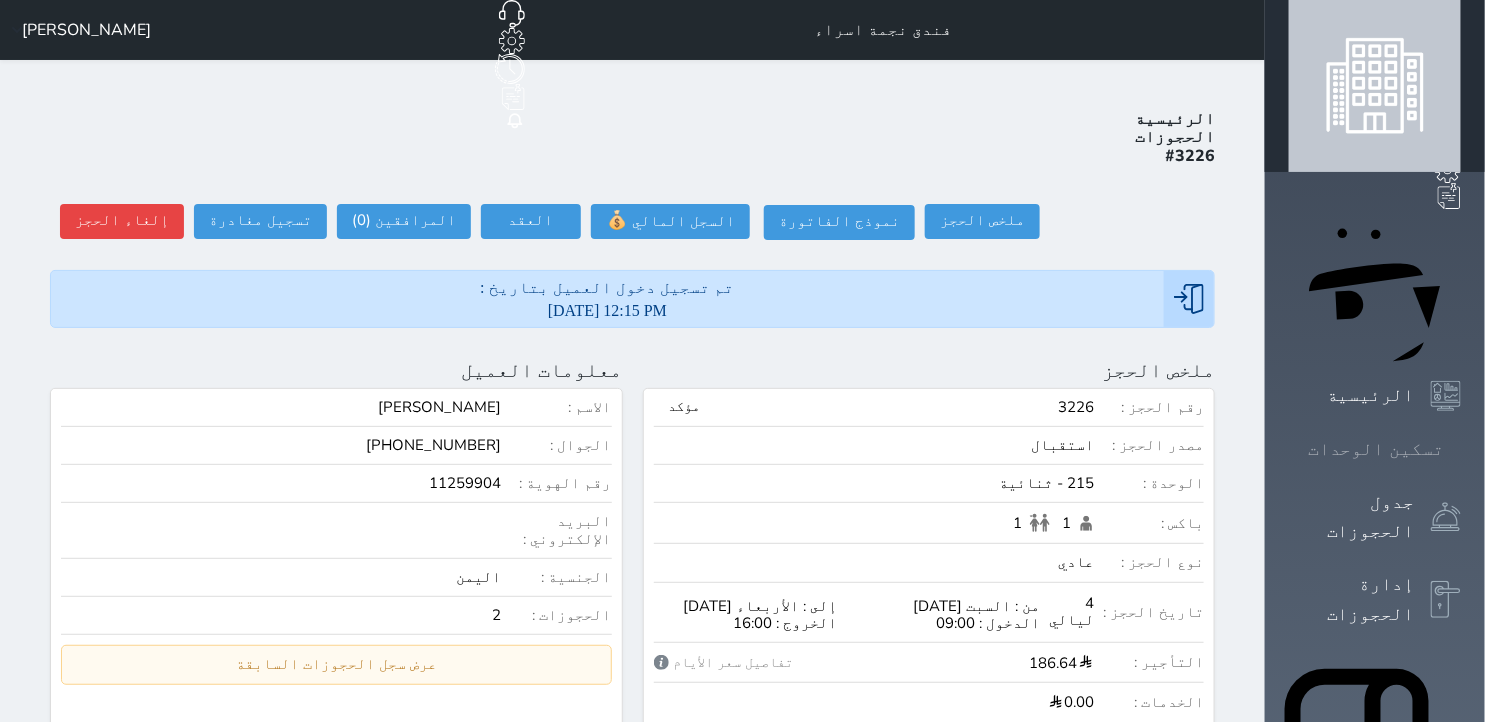 click at bounding box center (1461, 449) 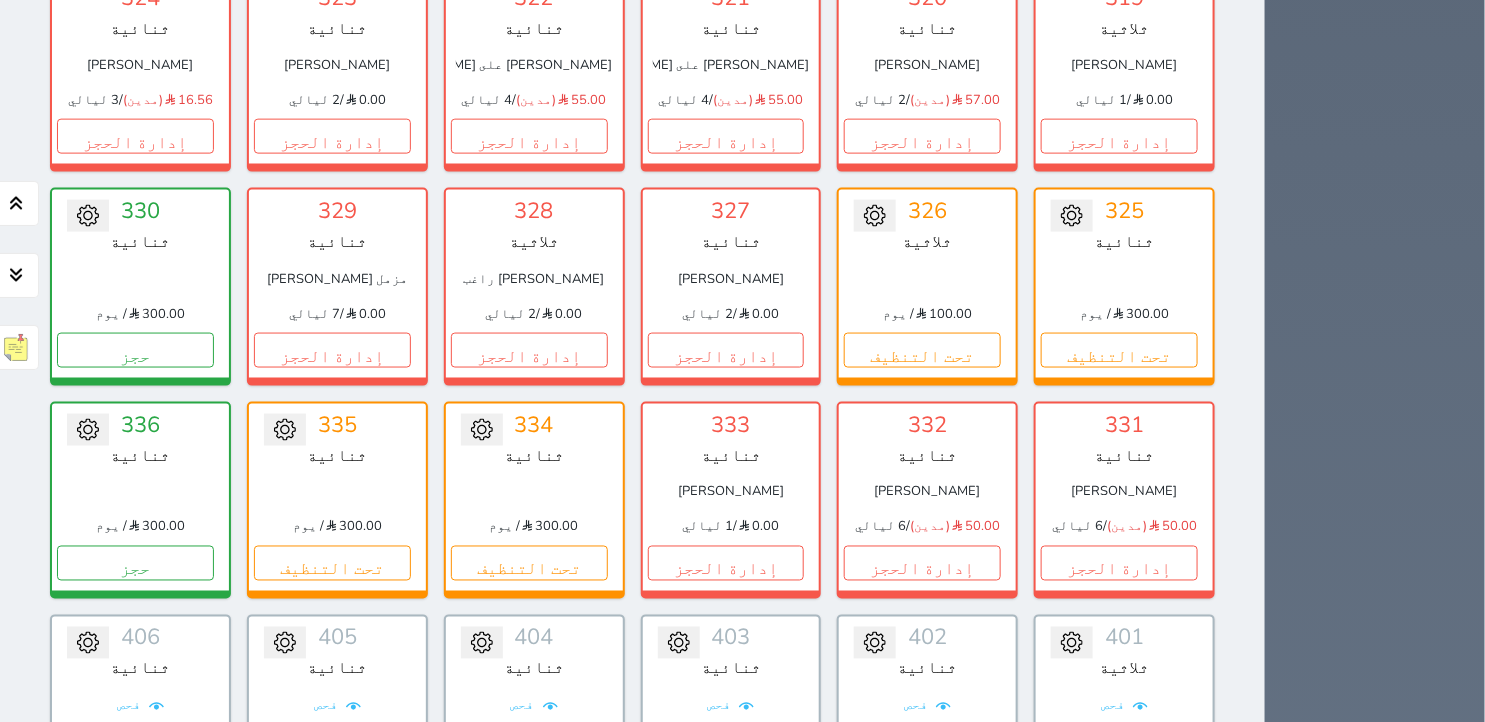 scroll, scrollTop: 3544, scrollLeft: 0, axis: vertical 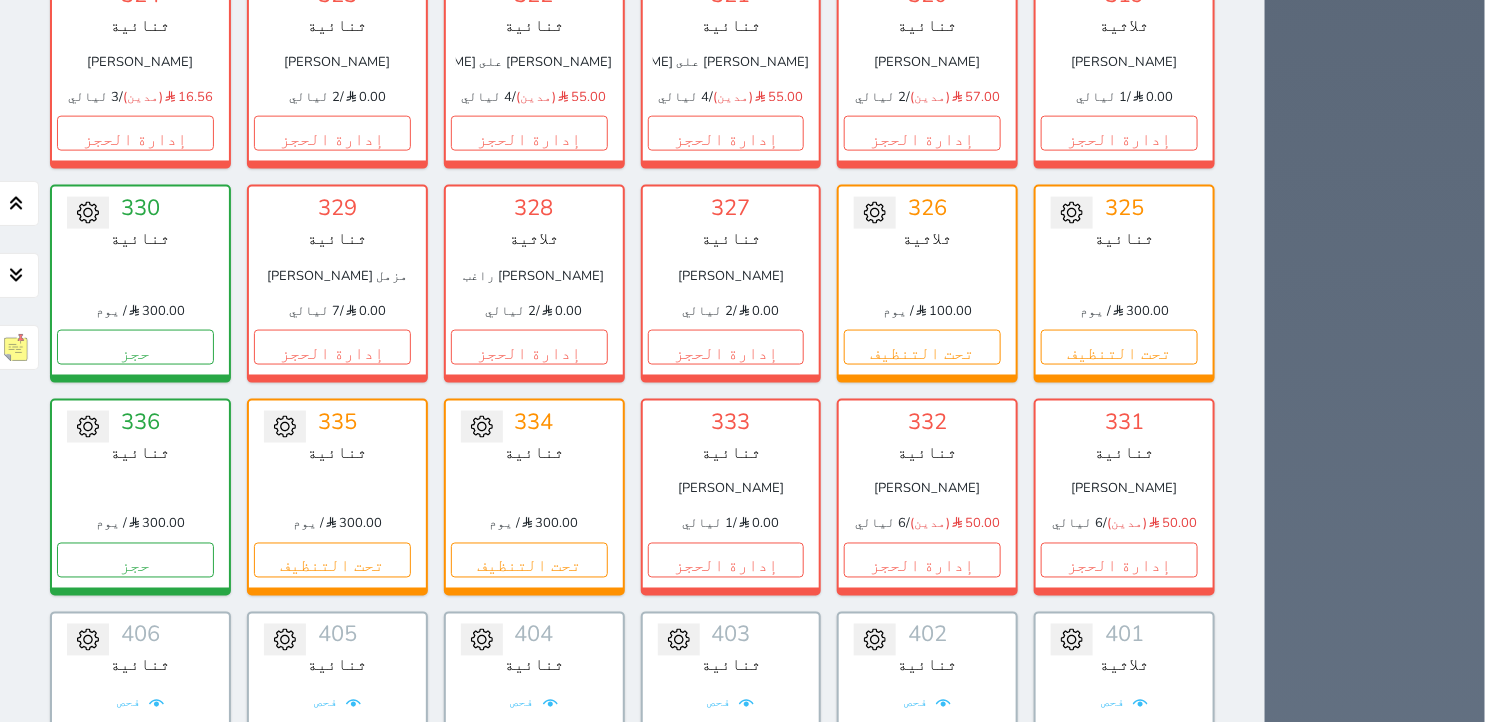 click on "تسكين الوحدات" at bounding box center (1375, -3095) 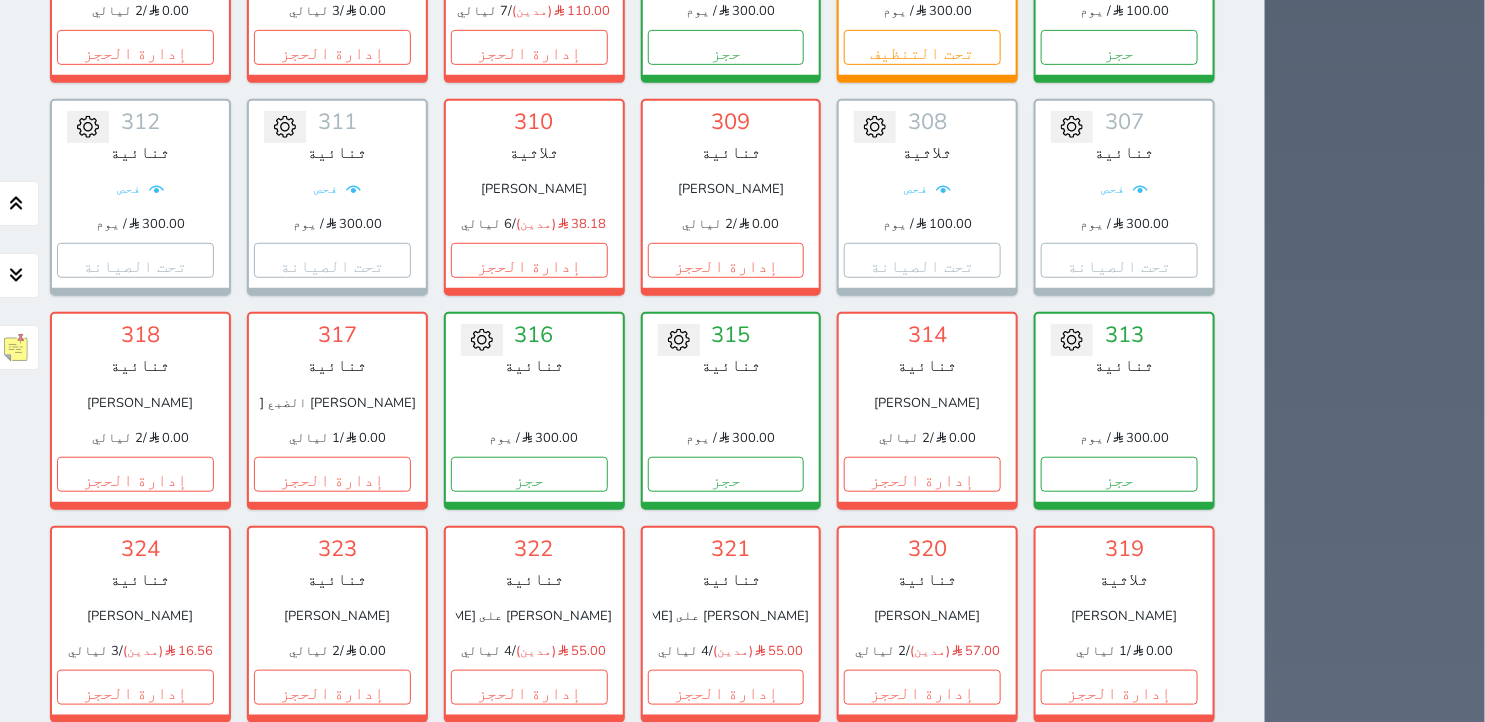 scroll, scrollTop: 3117, scrollLeft: 0, axis: vertical 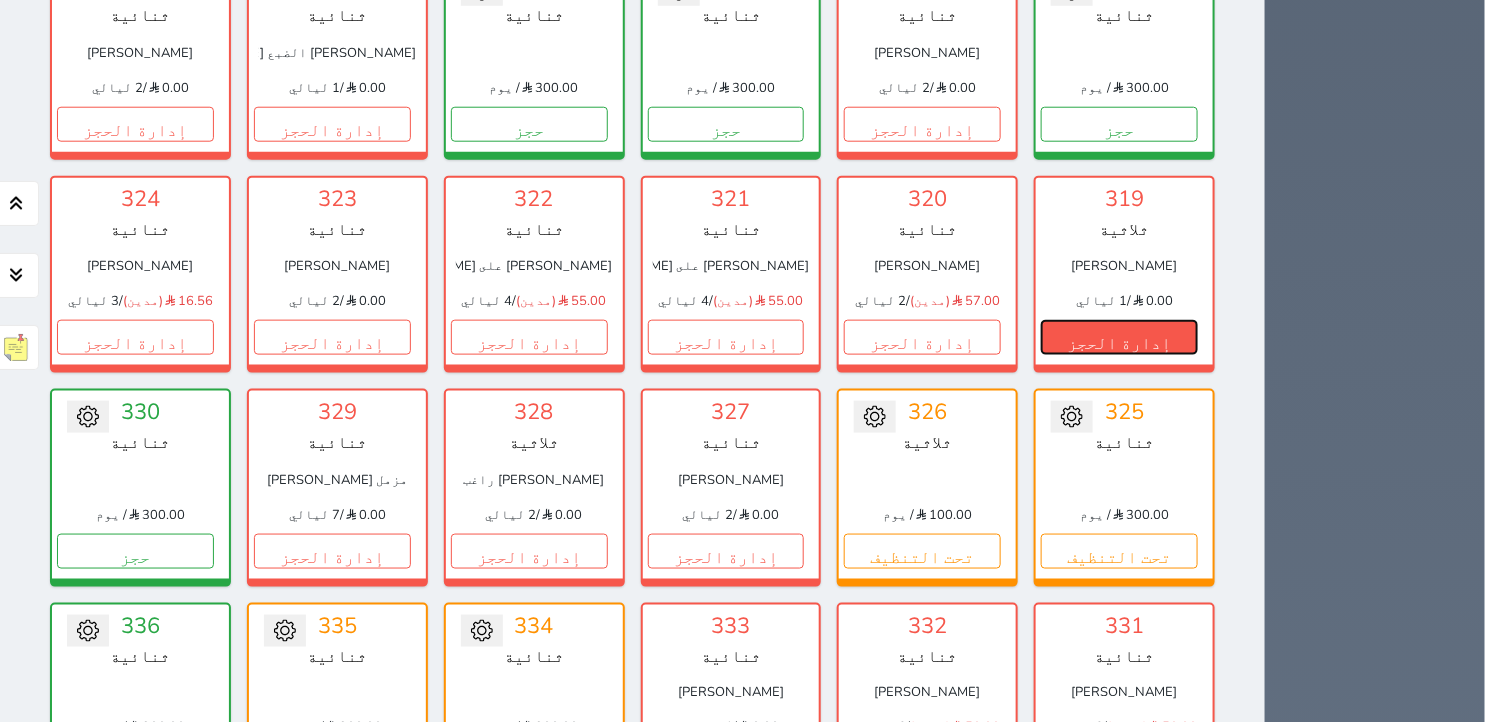 click on "إدارة الحجز" at bounding box center [1119, 337] 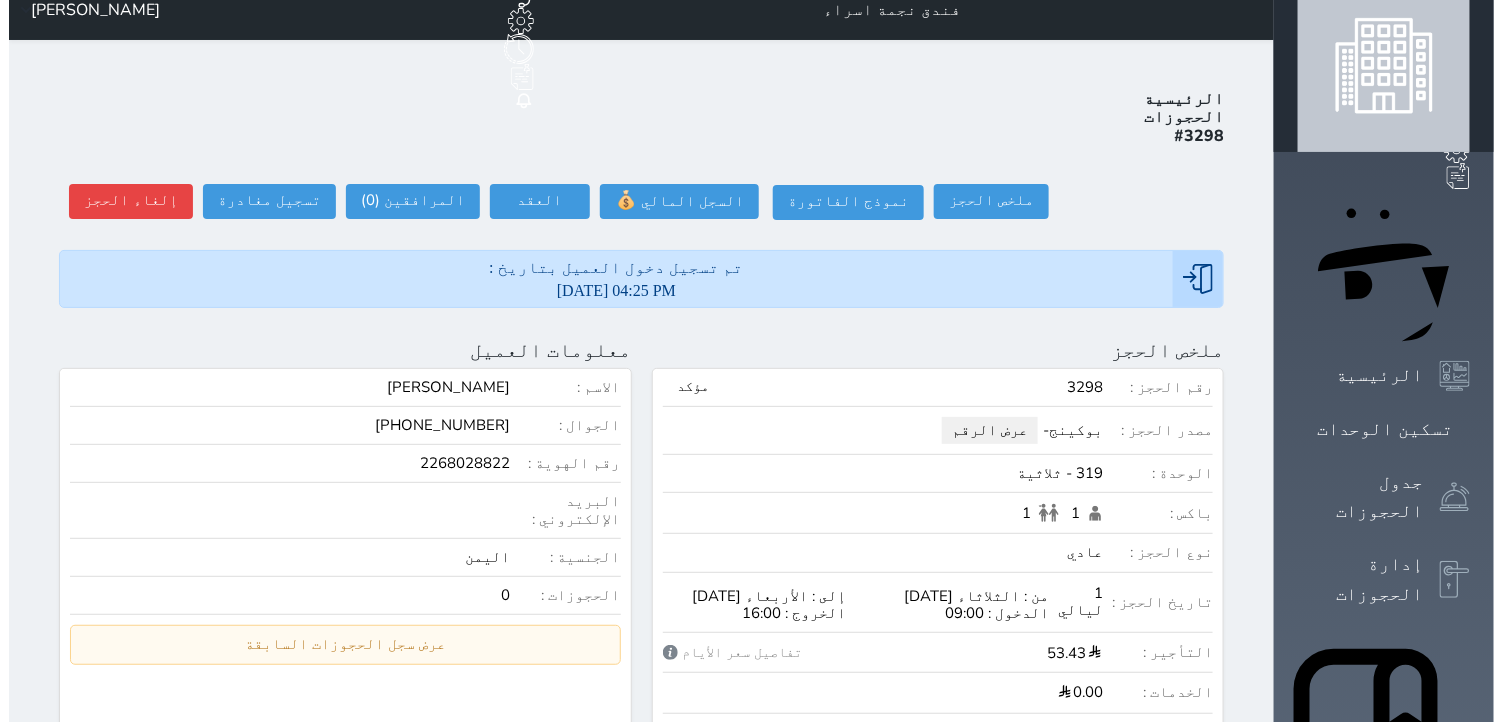 scroll, scrollTop: 0, scrollLeft: 0, axis: both 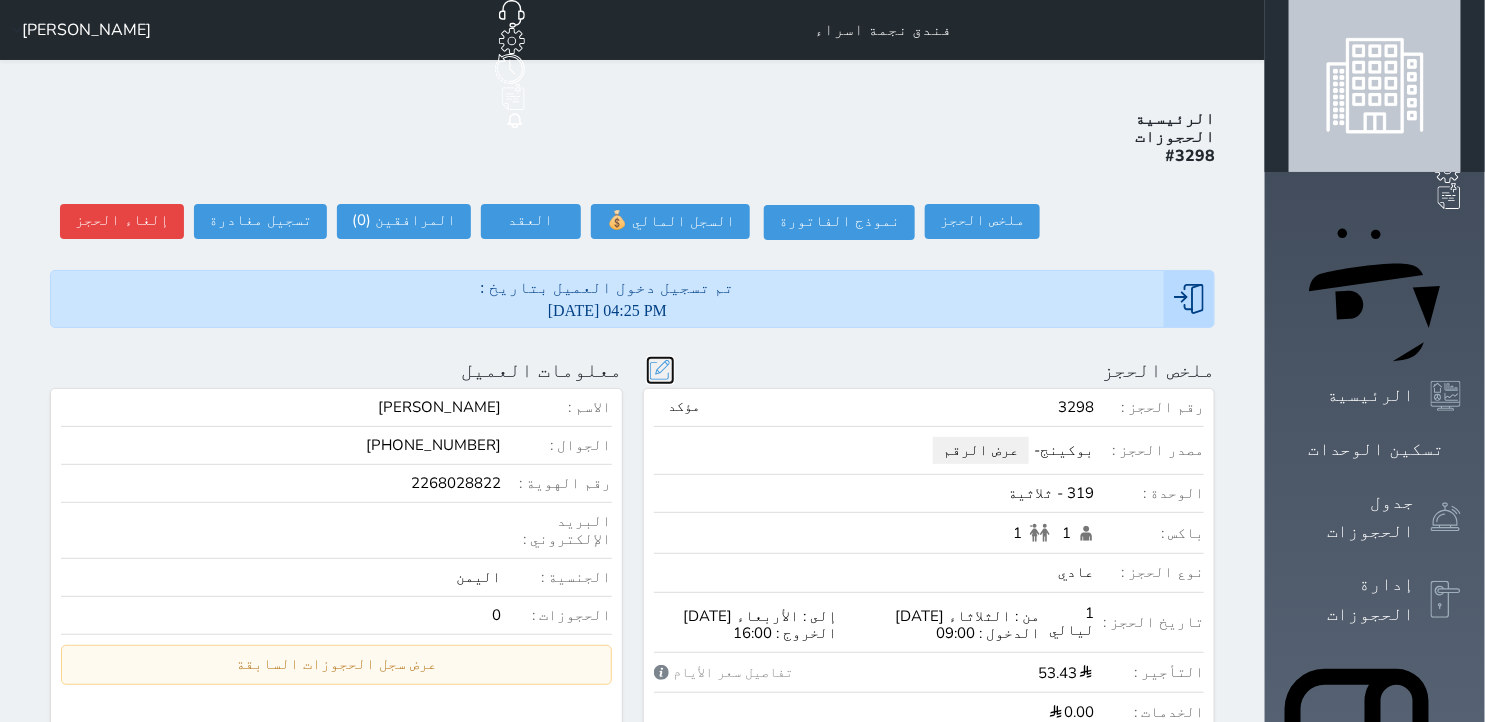 click at bounding box center (660, 370) 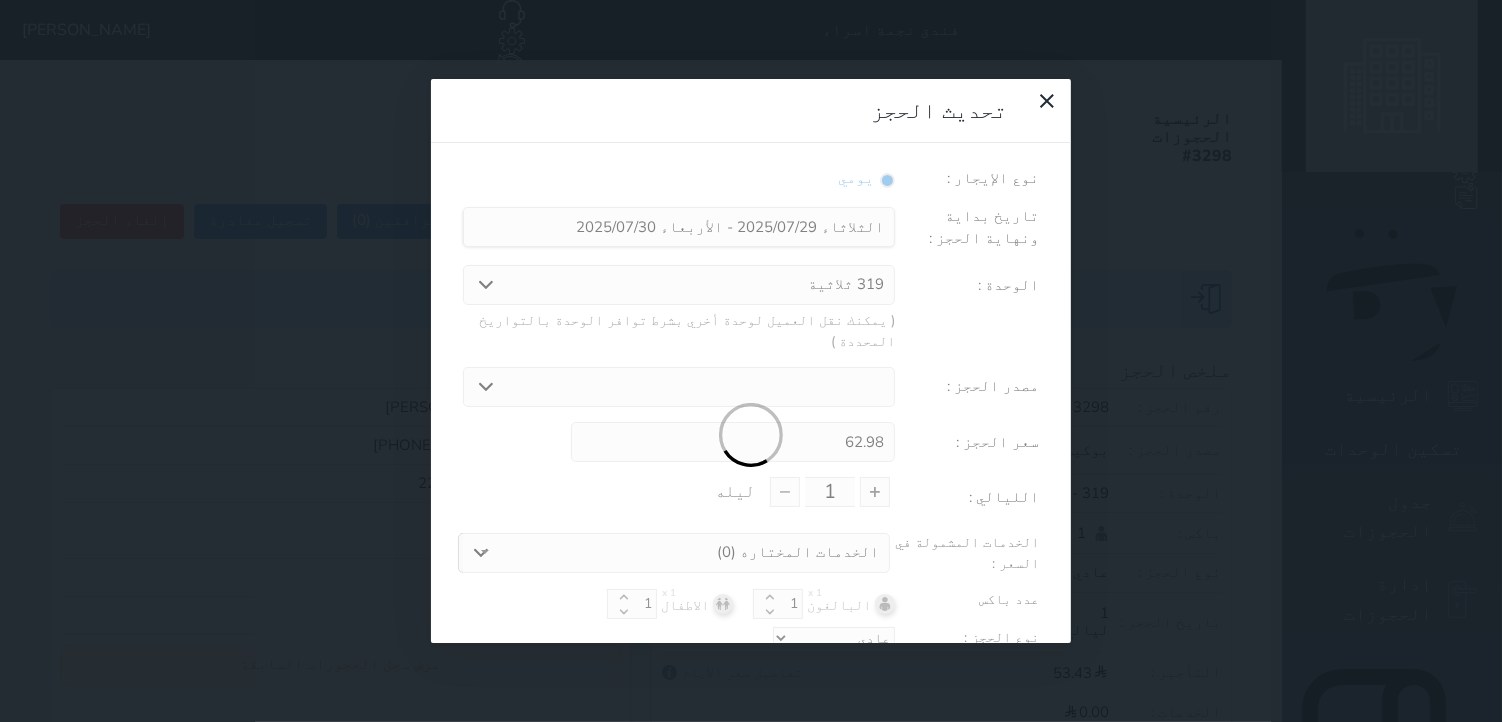 select on "32501" 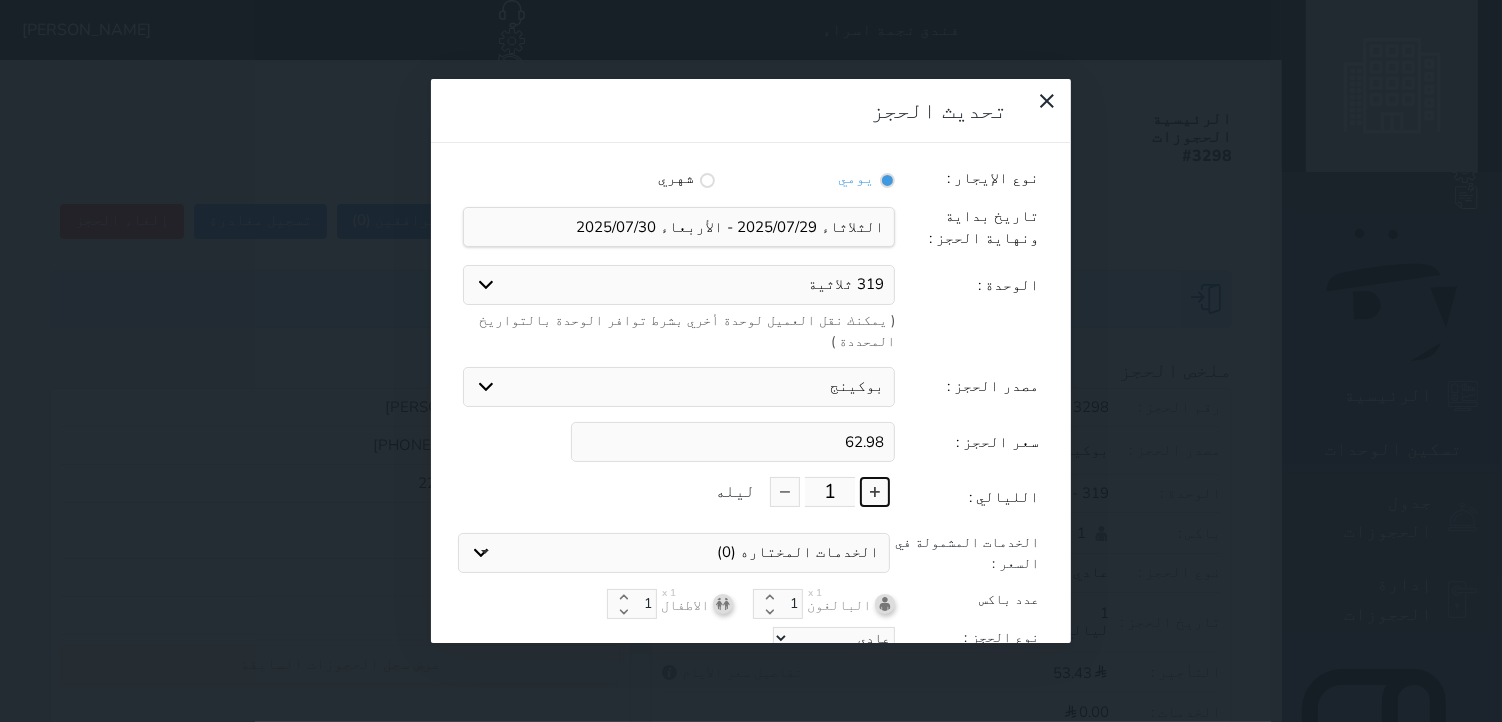click at bounding box center [875, 492] 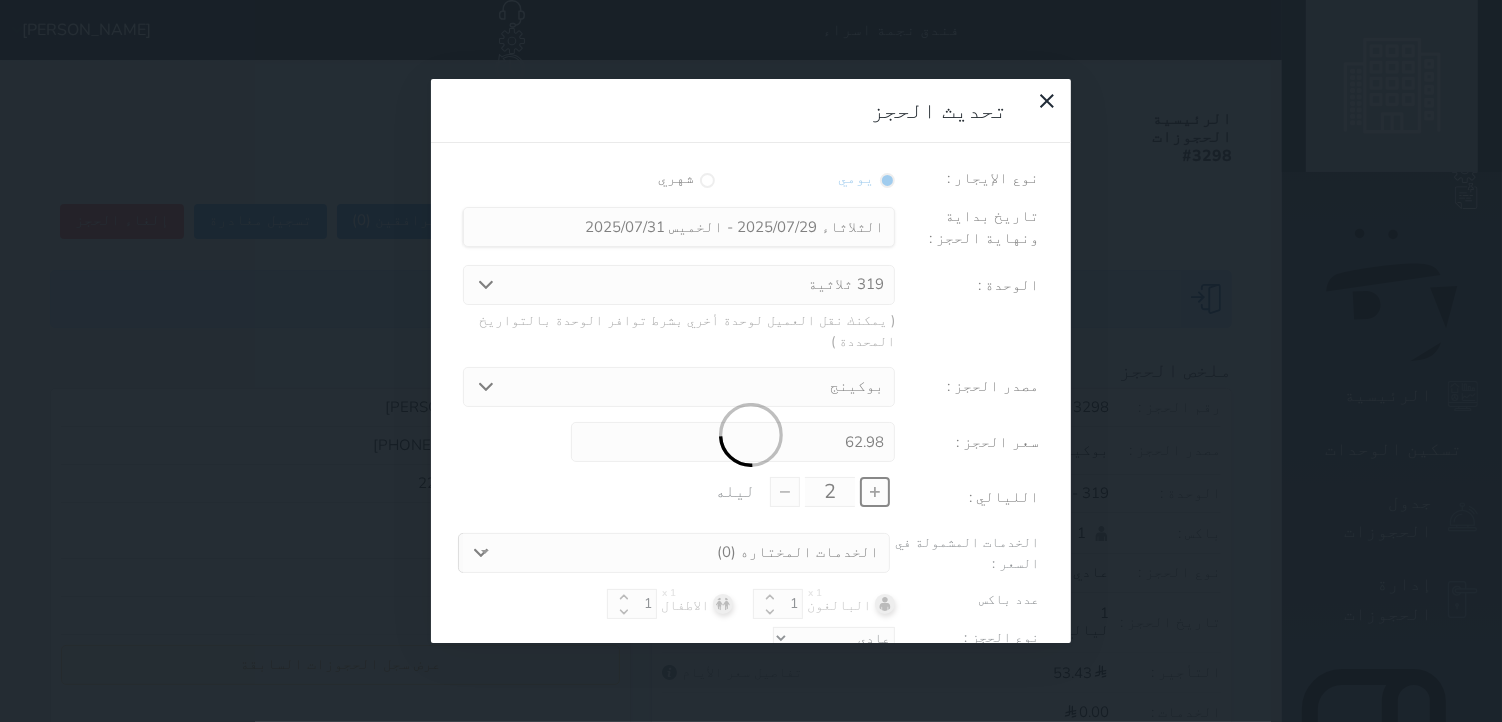 type on "125.96" 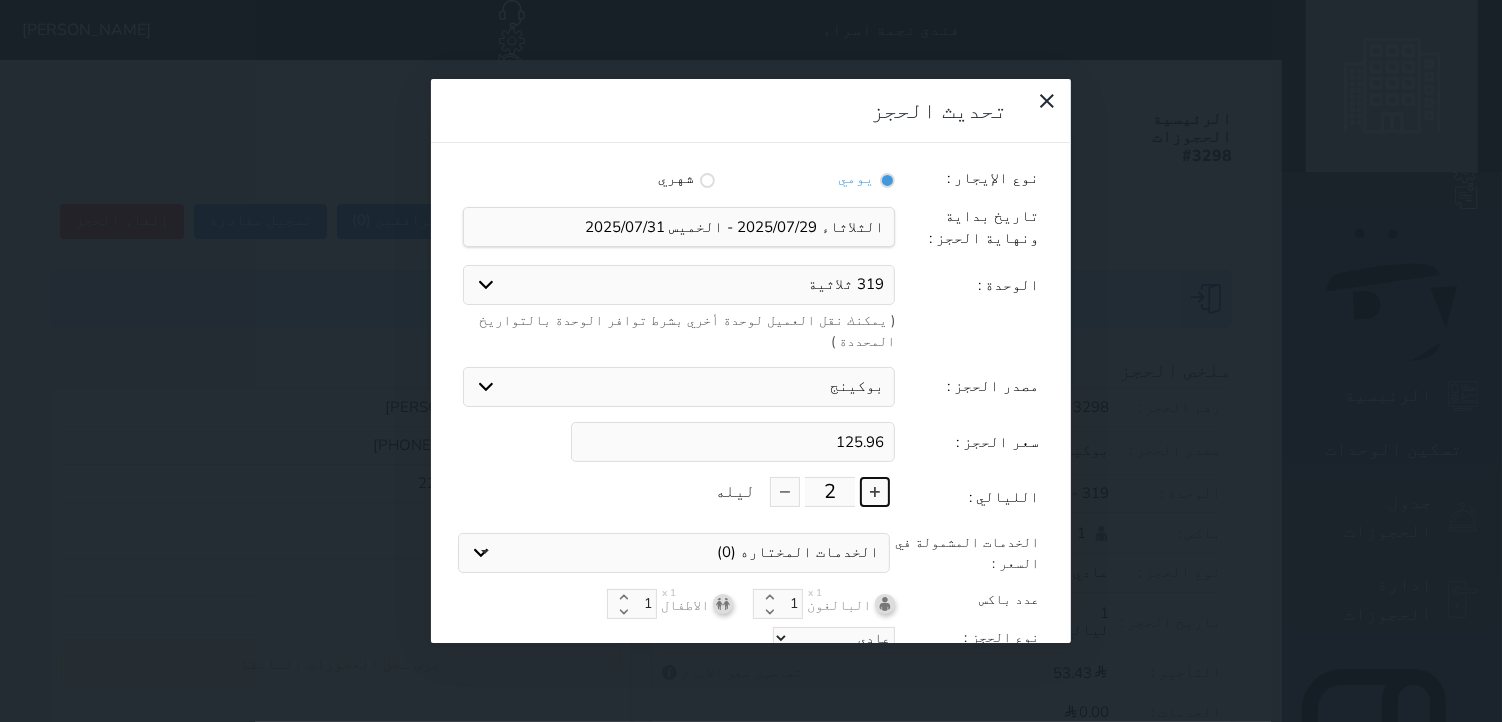scroll, scrollTop: 44, scrollLeft: 0, axis: vertical 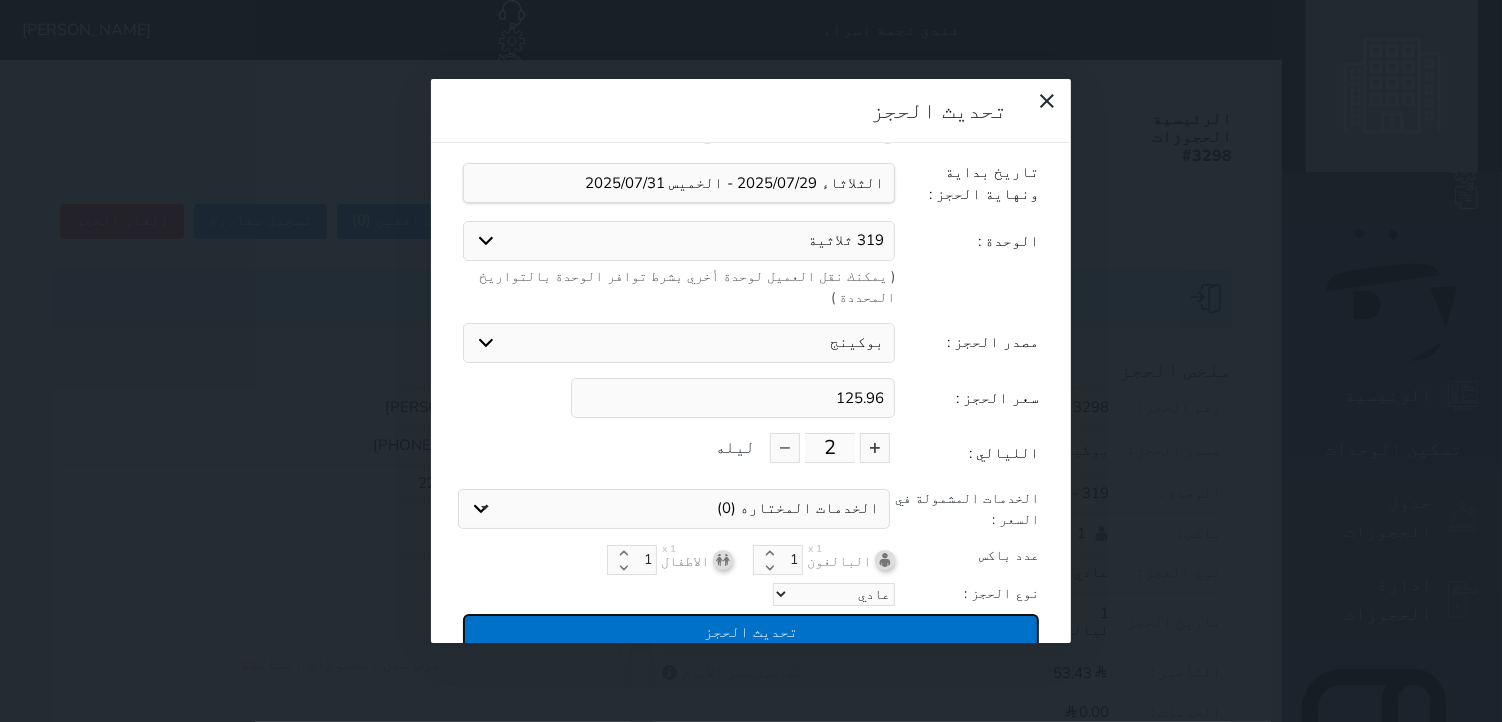 click on "تحديث الحجز" at bounding box center (751, 631) 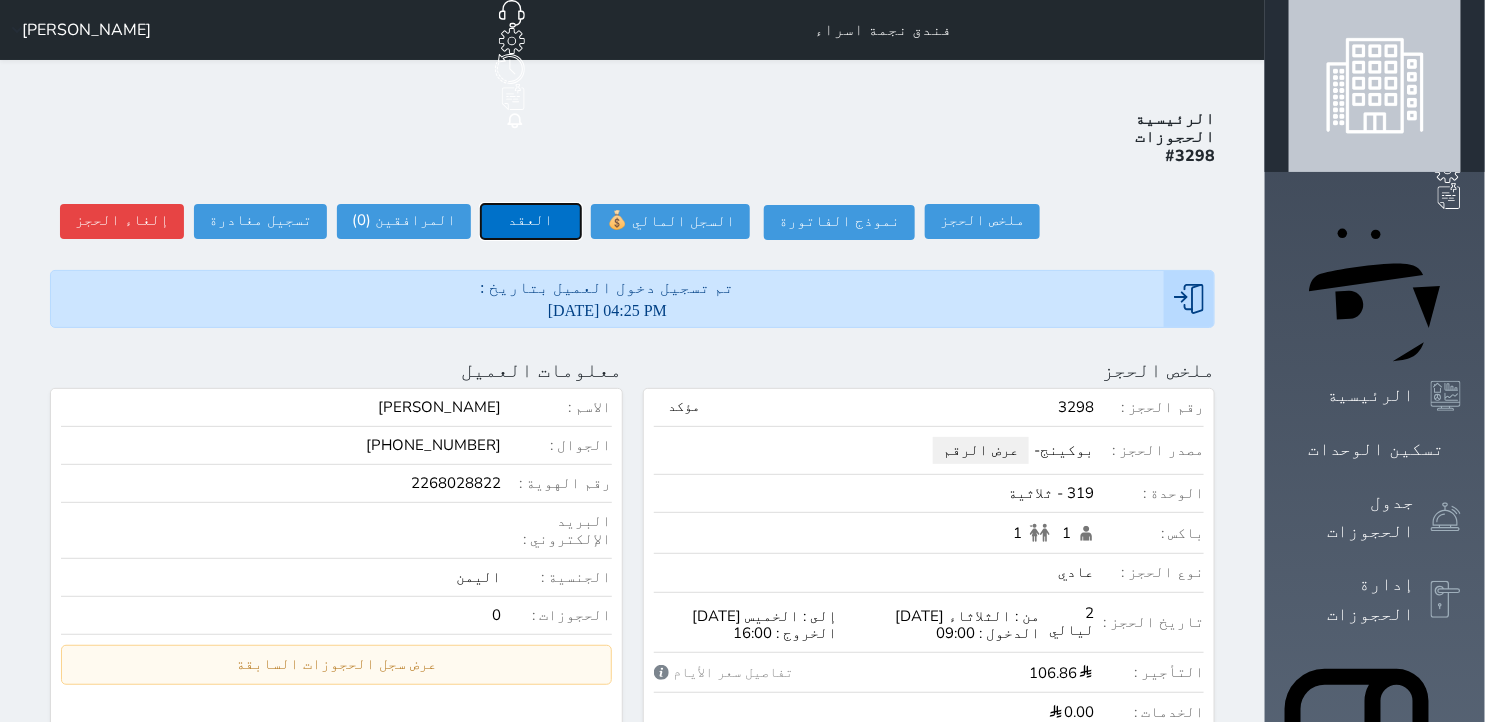 click on "العقد" at bounding box center [531, 221] 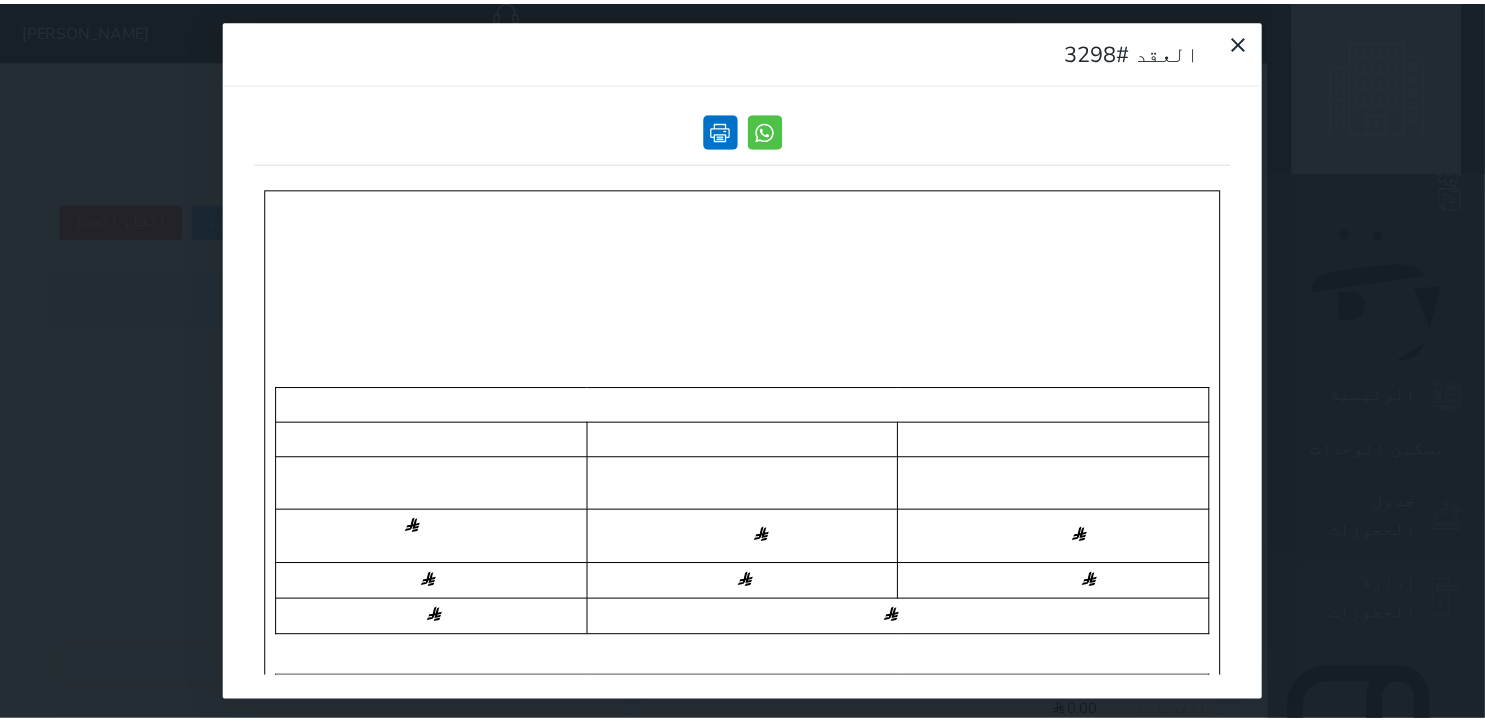 scroll, scrollTop: 0, scrollLeft: 0, axis: both 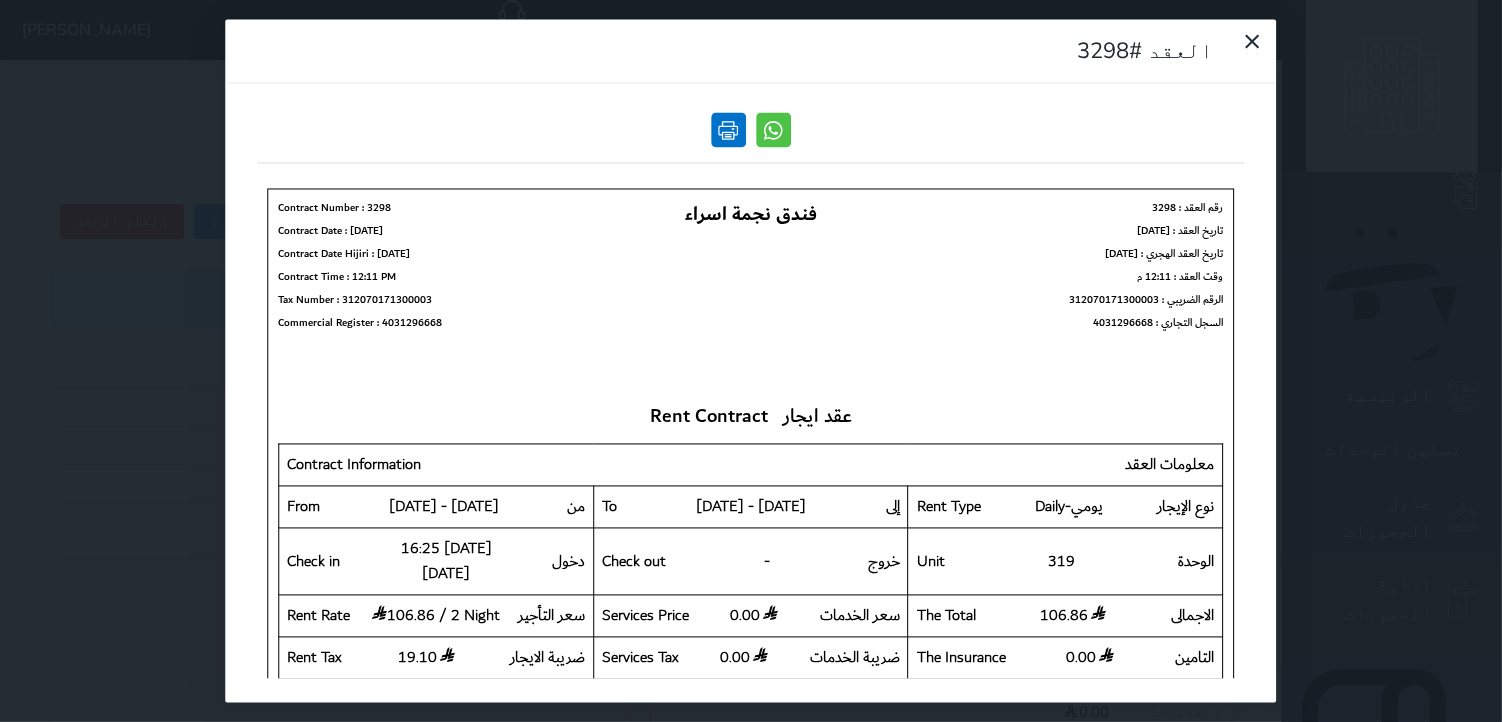 click at bounding box center (728, 130) 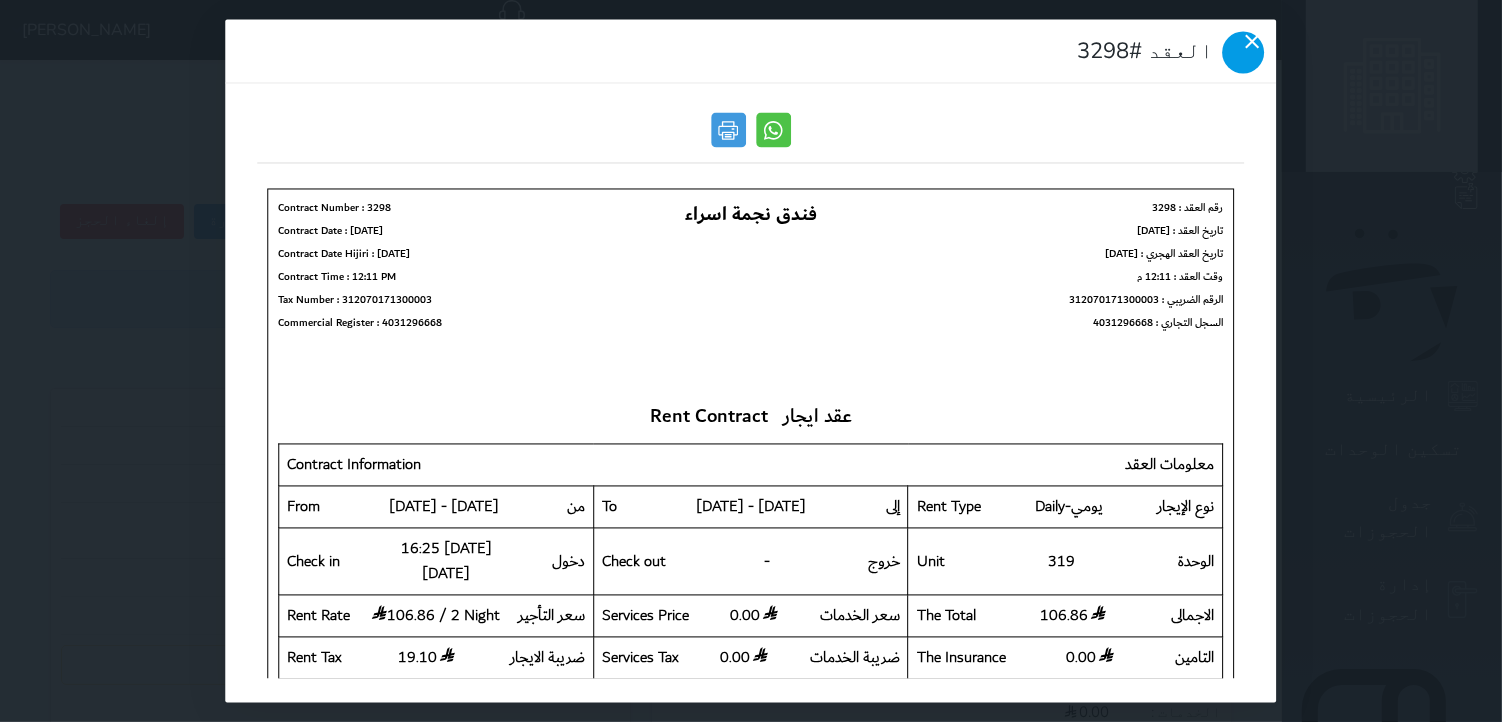 click 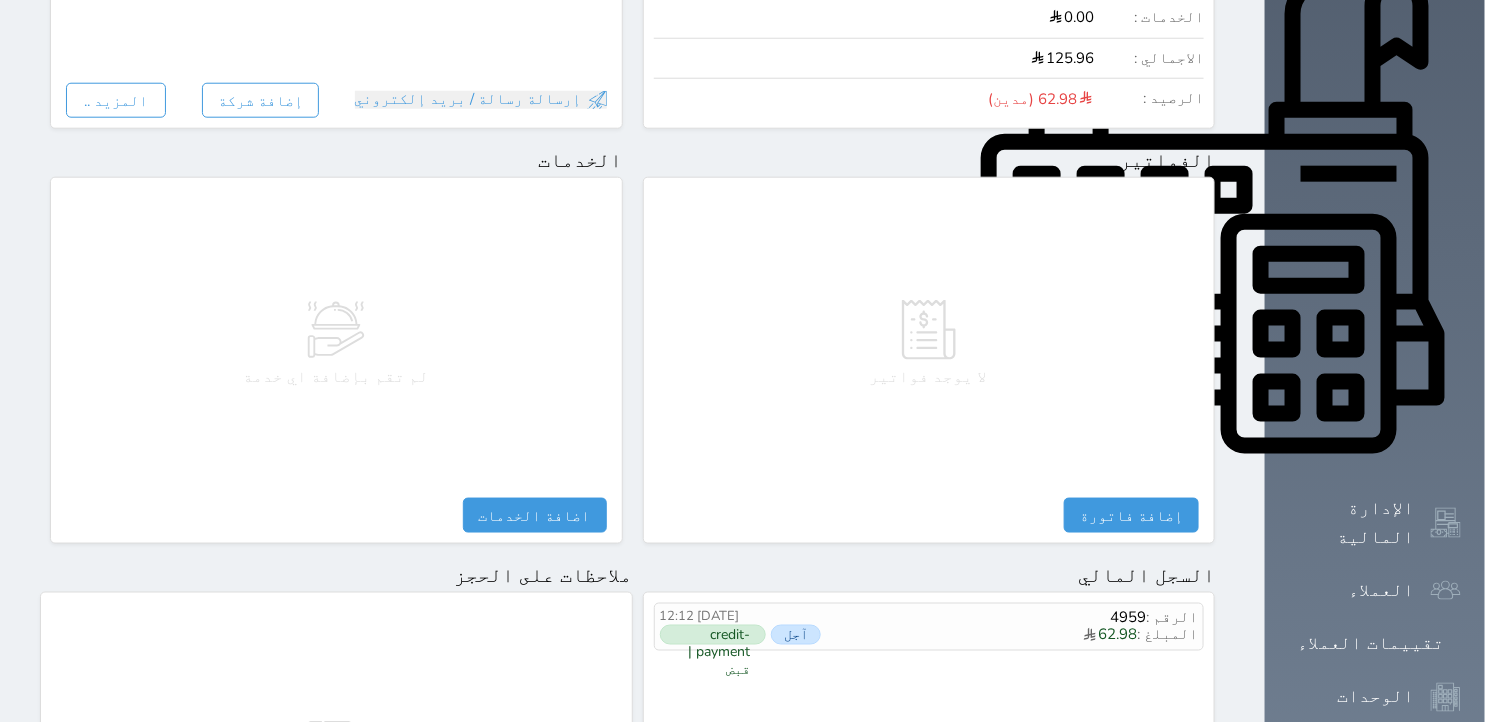 scroll, scrollTop: 720, scrollLeft: 0, axis: vertical 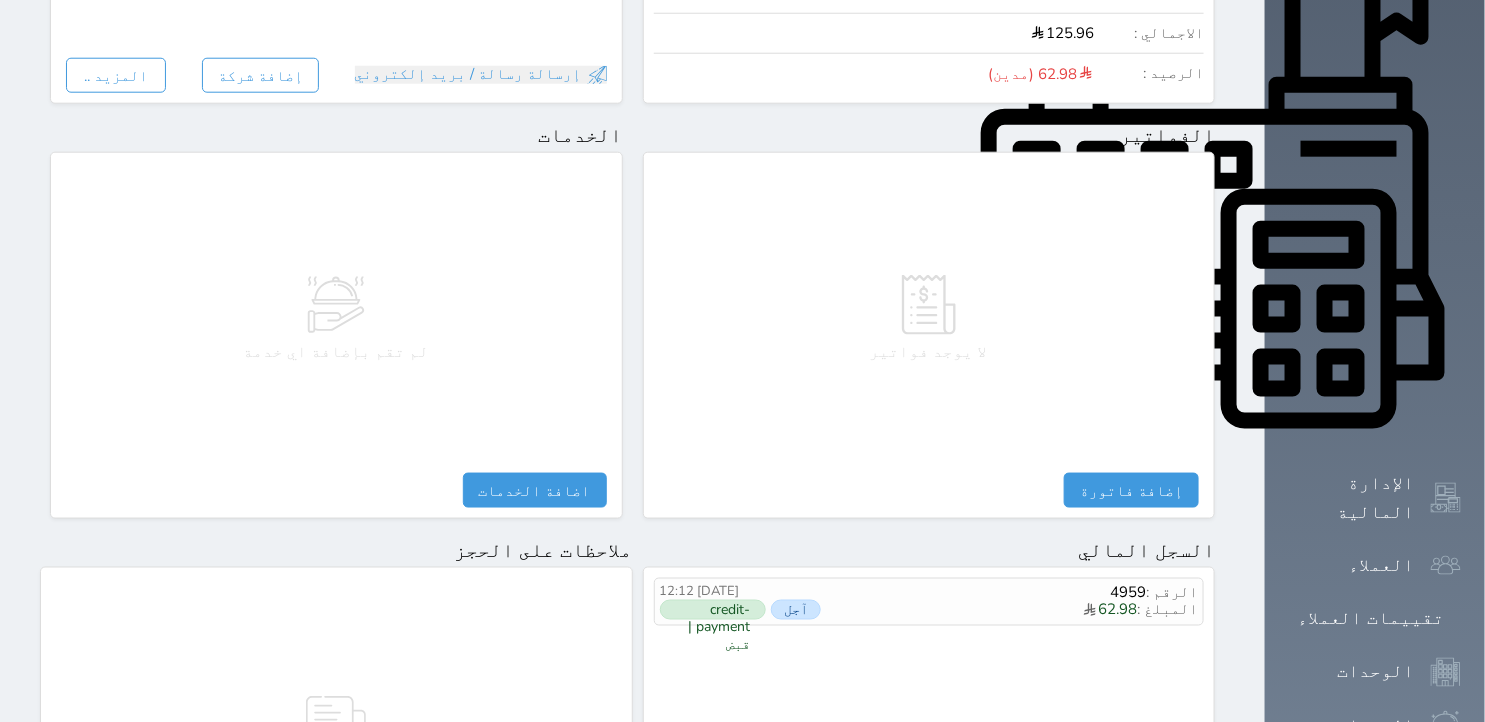 click on "لم تقم بإضافة اي خدمة" at bounding box center (336, 318) 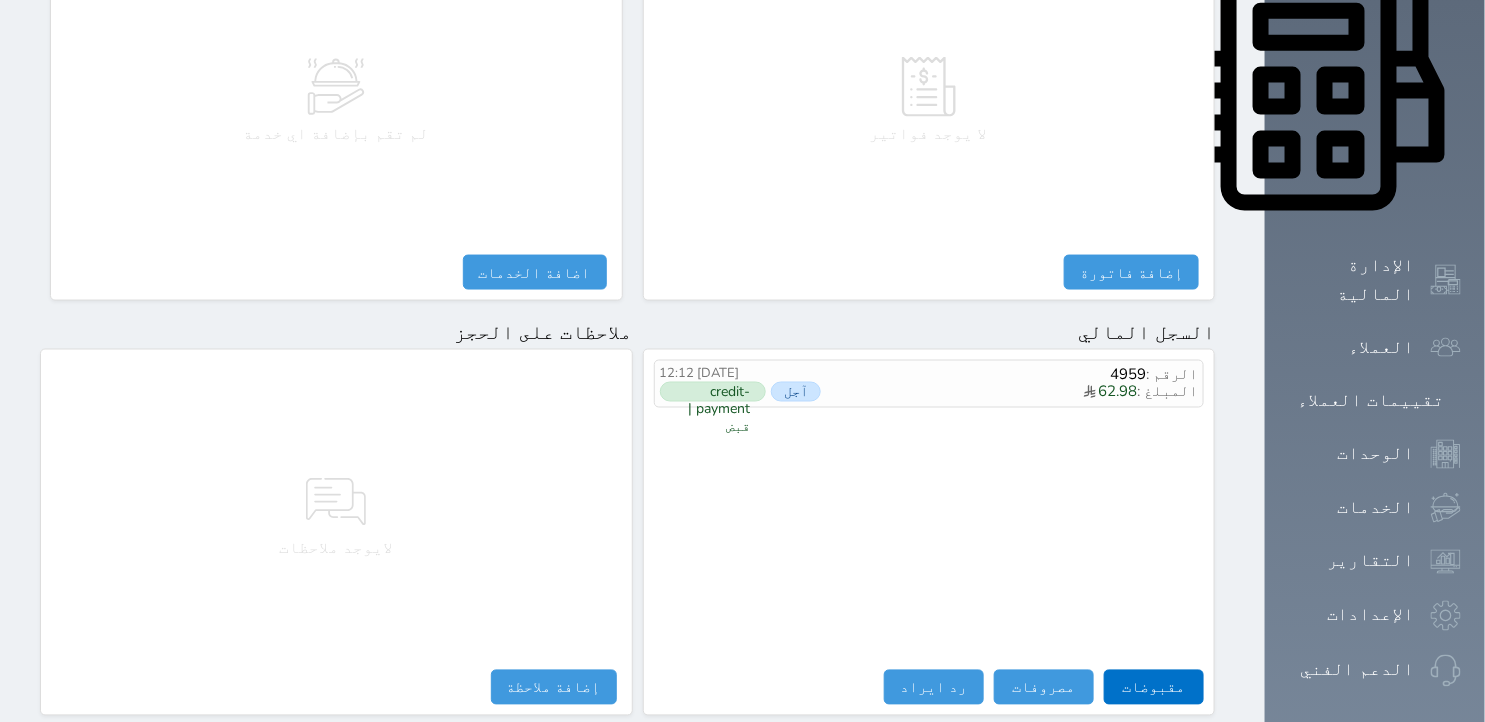 scroll, scrollTop: 942, scrollLeft: 0, axis: vertical 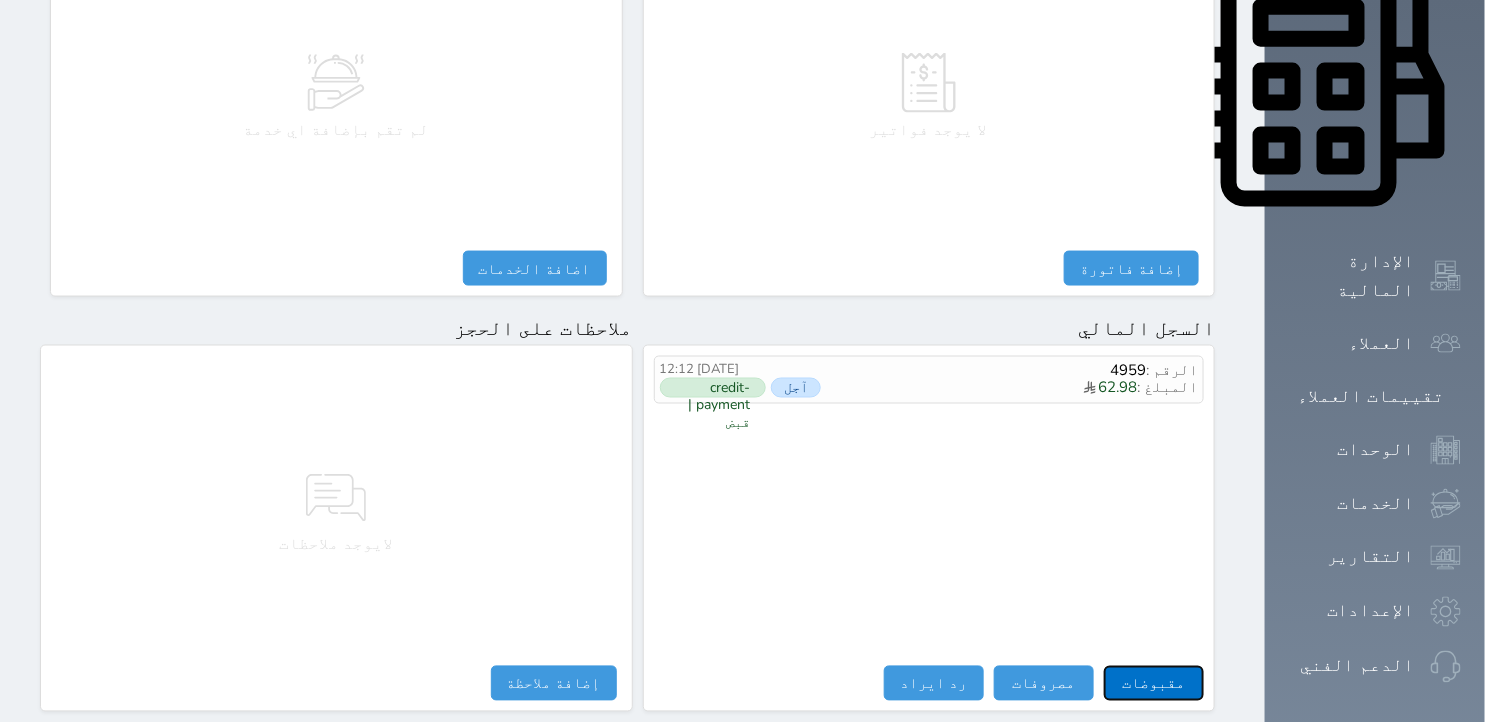 click on "مقبوضات" at bounding box center [1154, 683] 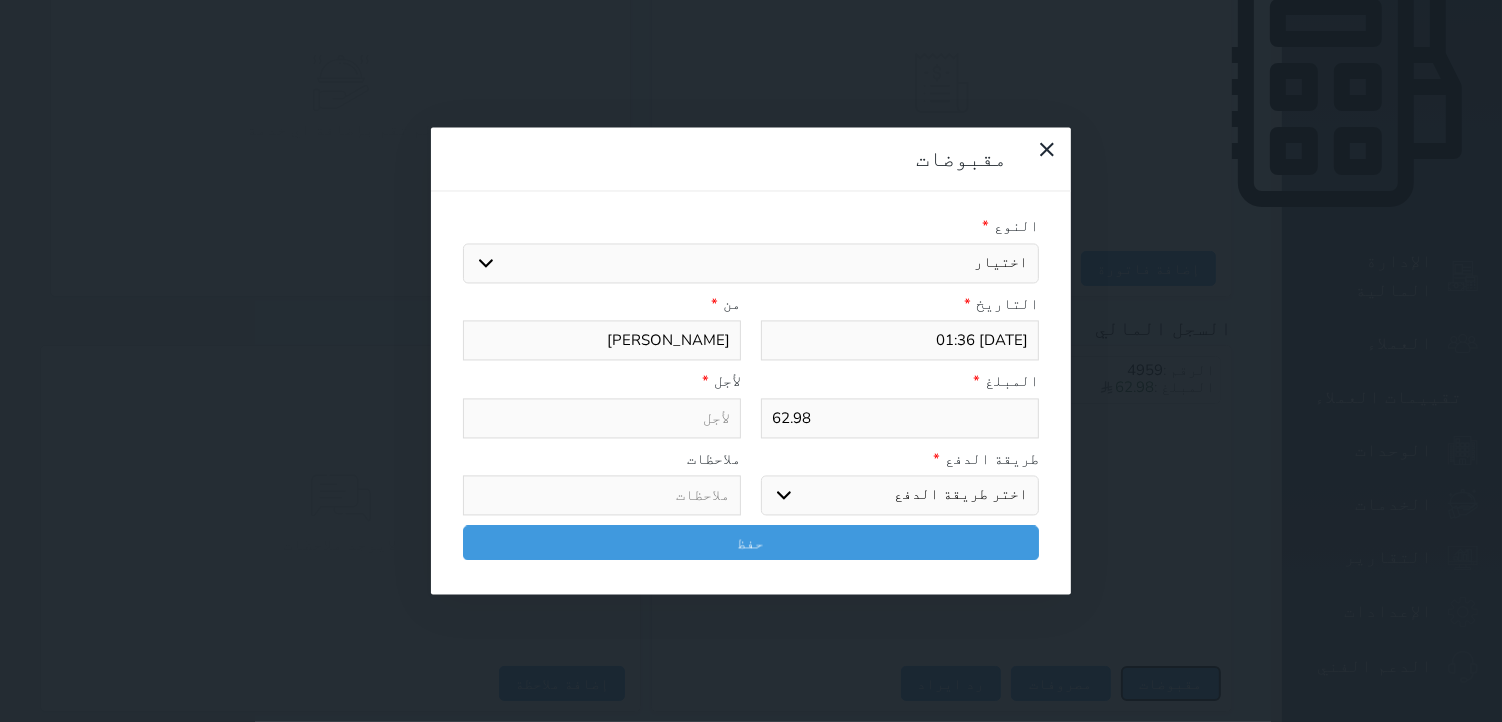 select 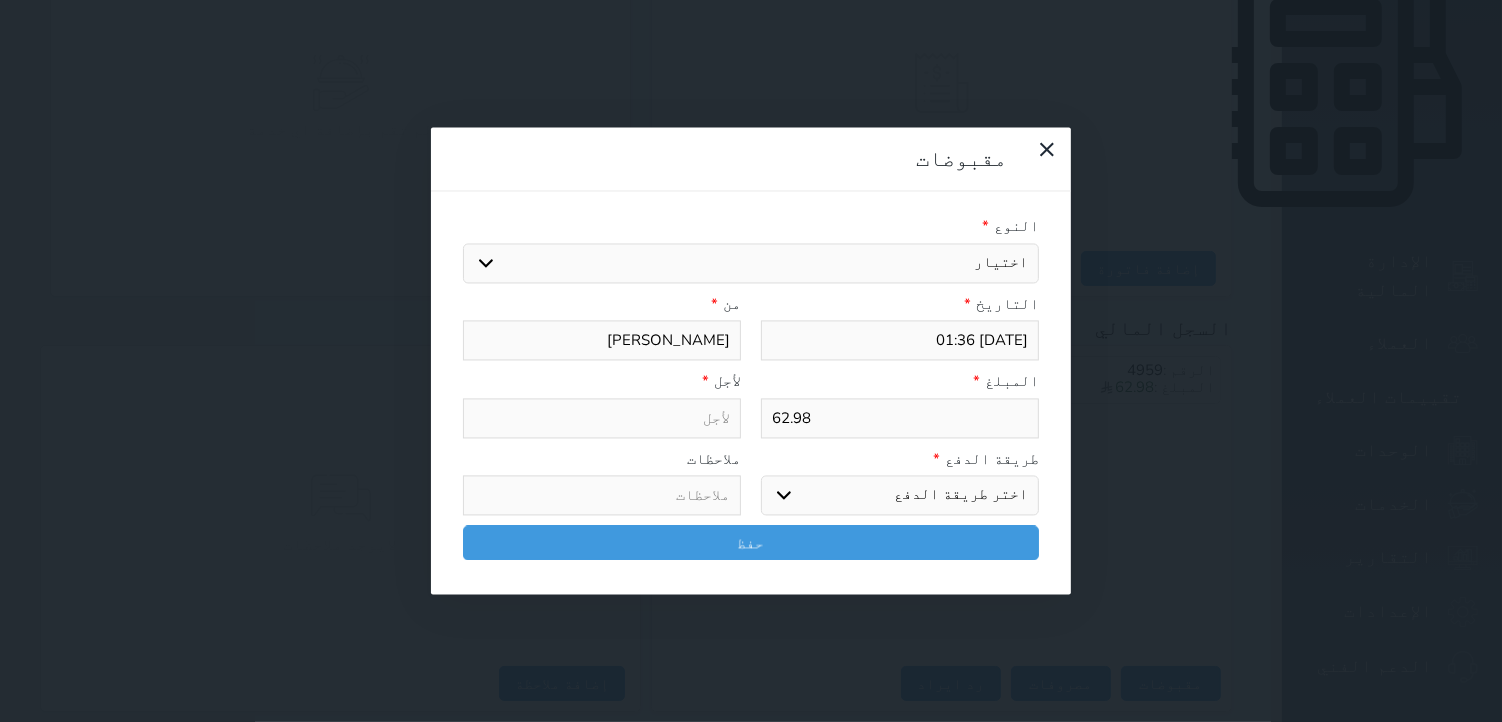 click on "اختيار   مقبوضات عامة قيمة إيجار فواتير تامين عربون لا ينطبق آخر مغسلة واي فاي - الإنترنت مواقف السيارات طعام الأغذية والمشروبات مشروبات المشروبات الباردة المشروبات الساخنة الإفطار غداء عشاء مخبز و كعك حمام سباحة الصالة الرياضية سبا و خدمات الجمال اختيار وإسقاط (خدمات النقل) ميني بار كابل - تلفزيون سرير إضافي تصفيف الشعر دخول مبكر خدمات الجولات السياحية المنظمة خدمات الدليل السياحي" at bounding box center [751, 263] 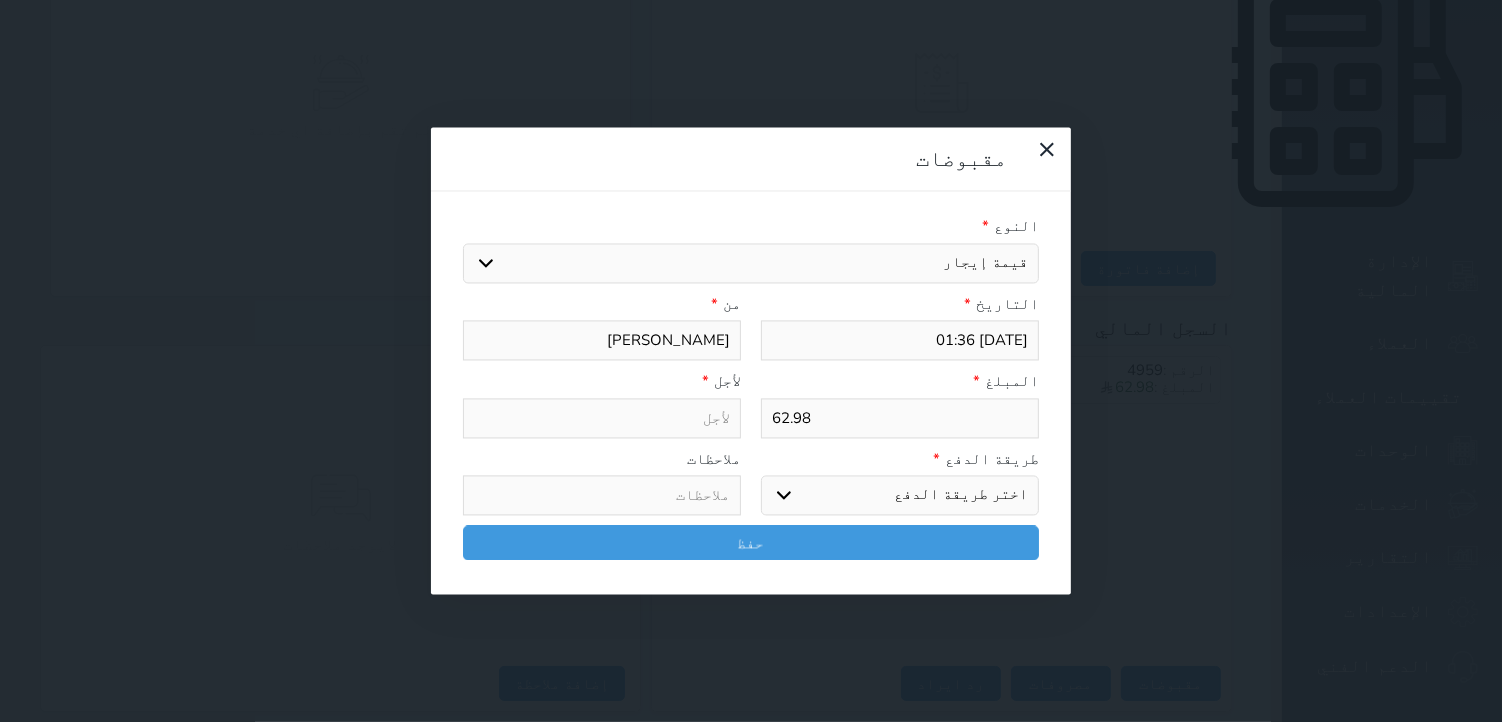 click on "اختيار   مقبوضات عامة قيمة إيجار فواتير تامين عربون لا ينطبق آخر مغسلة واي فاي - الإنترنت مواقف السيارات طعام الأغذية والمشروبات مشروبات المشروبات الباردة المشروبات الساخنة الإفطار غداء عشاء مخبز و كعك حمام سباحة الصالة الرياضية سبا و خدمات الجمال اختيار وإسقاط (خدمات النقل) ميني بار كابل - تلفزيون سرير إضافي تصفيف الشعر دخول مبكر خدمات الجولات السياحية المنظمة خدمات الدليل السياحي" at bounding box center (751, 263) 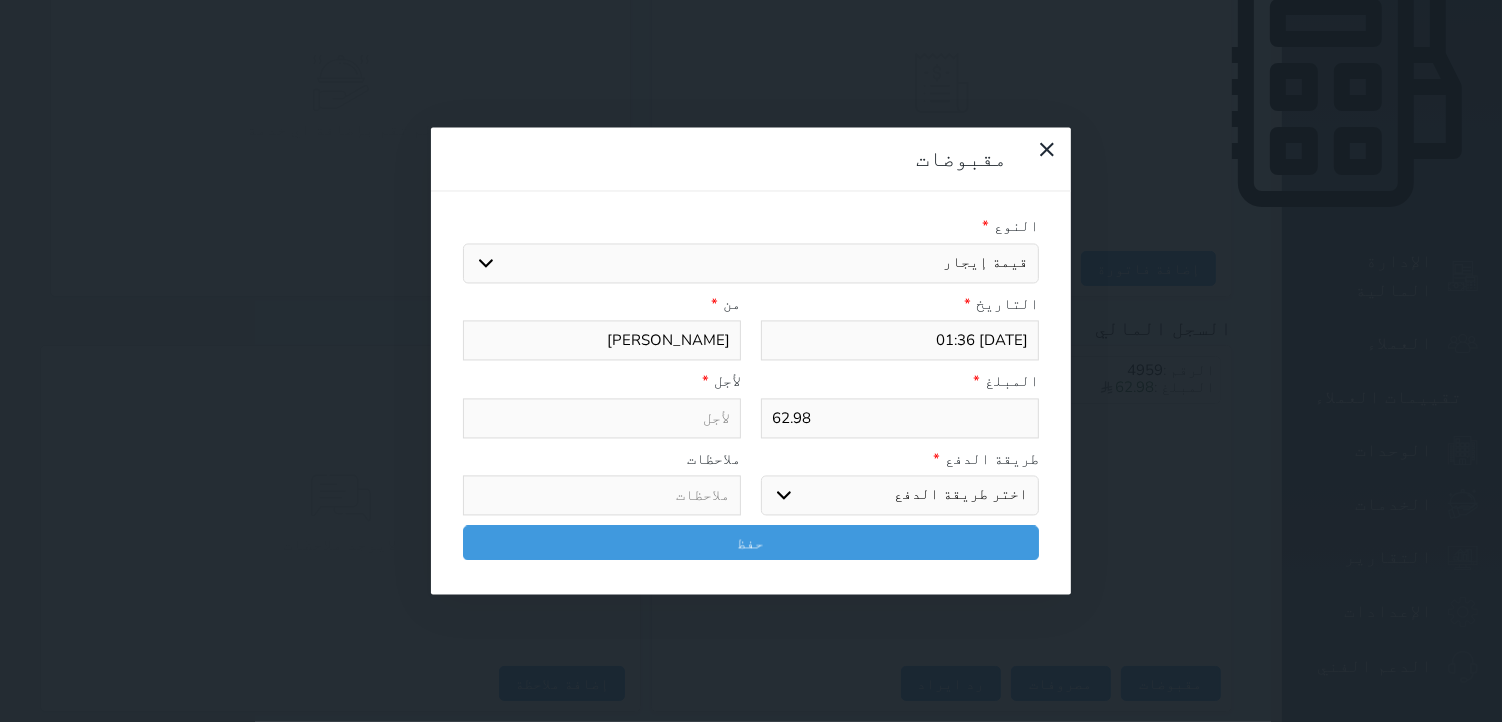 type on "قيمة إيجار - الوحدة - 319" 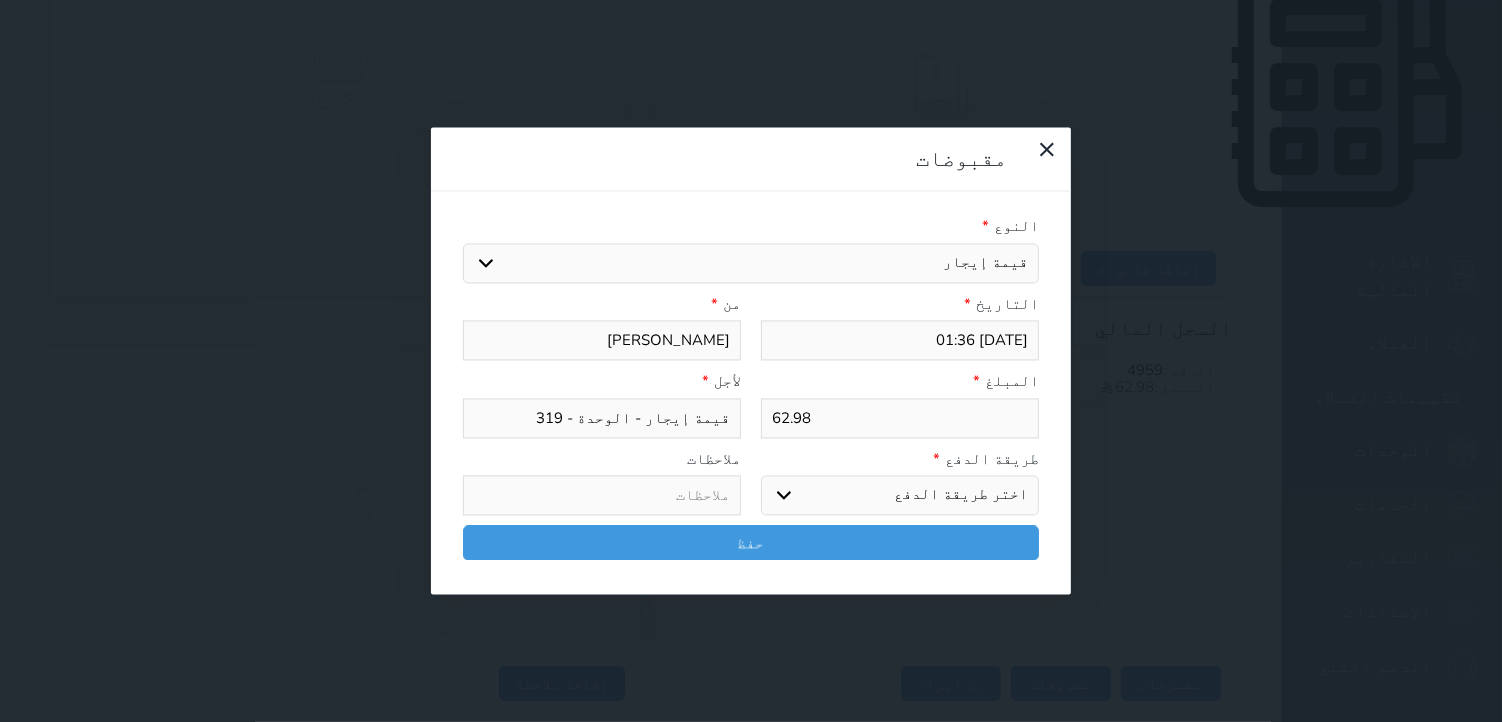 click on "اختر طريقة الدفع   دفع نقدى   تحويل بنكى   مدى   بطاقة ائتمان   آجل" at bounding box center [900, 496] 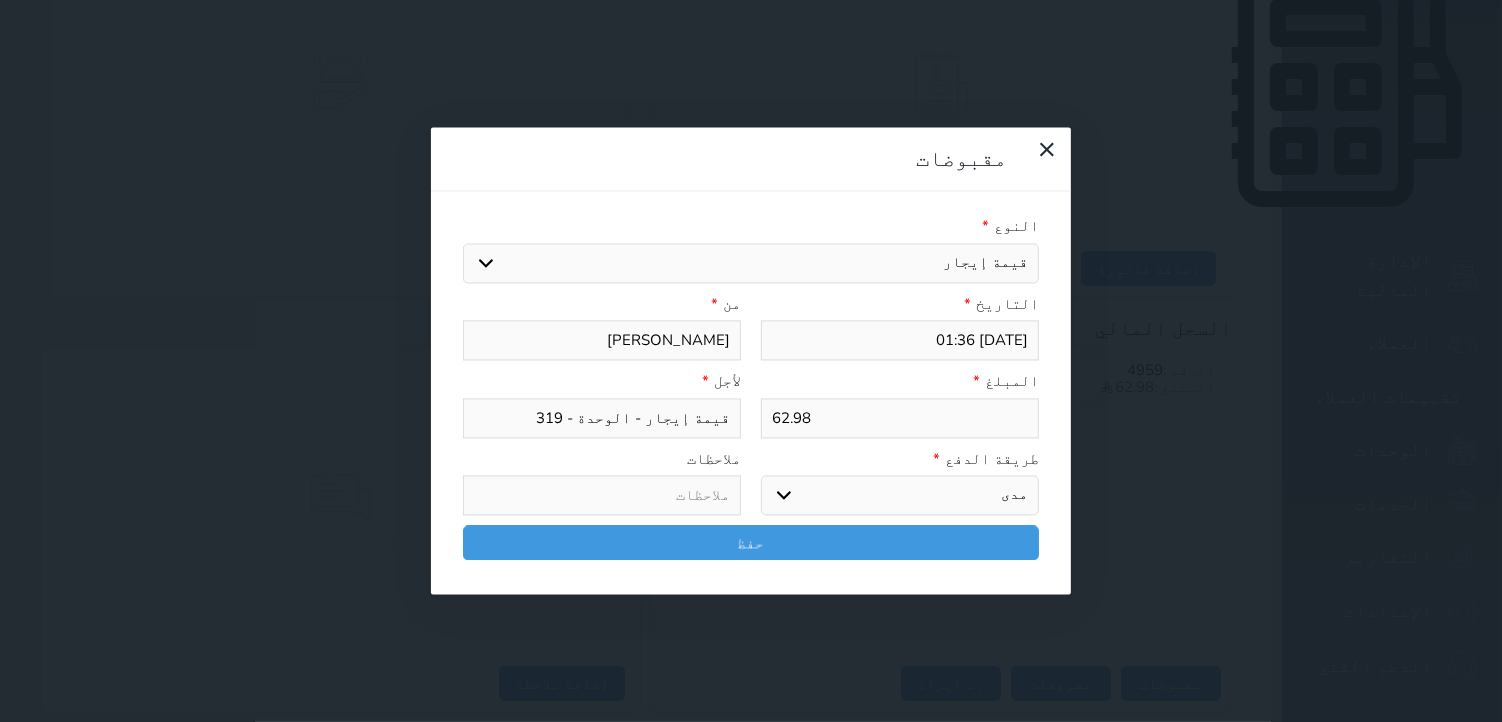 click on "اختر طريقة الدفع   دفع نقدى   تحويل بنكى   مدى   بطاقة ائتمان   آجل" at bounding box center [900, 496] 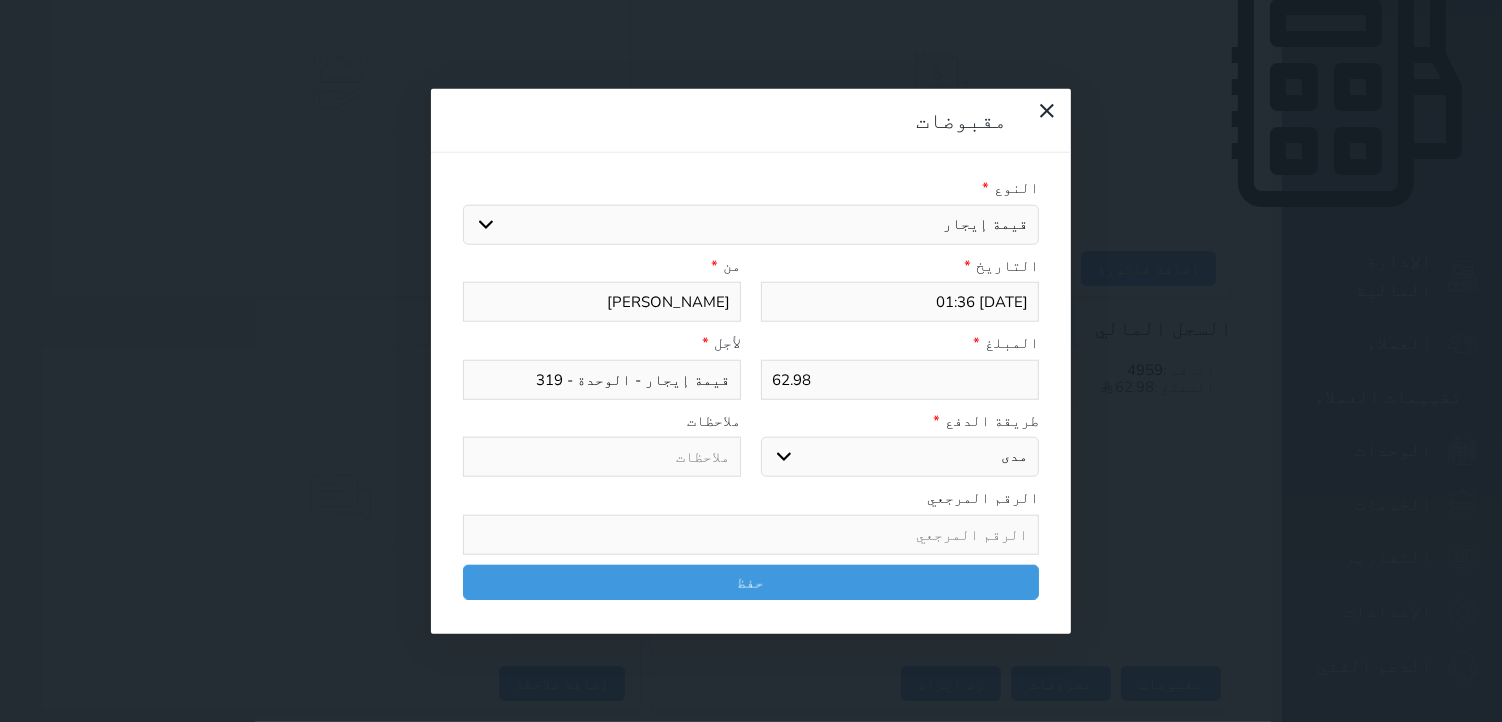 click on "الرقم المرجعي" at bounding box center [751, 498] 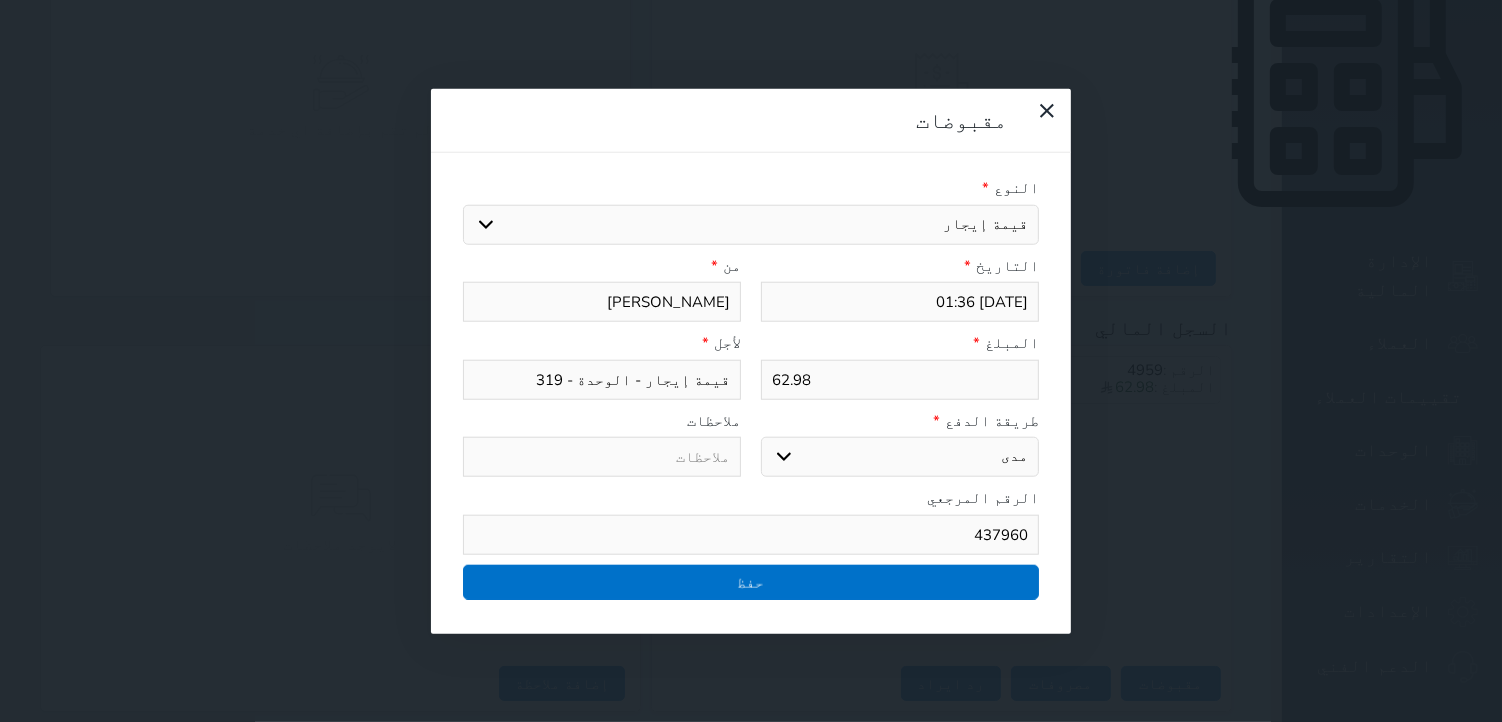 type on "437960" 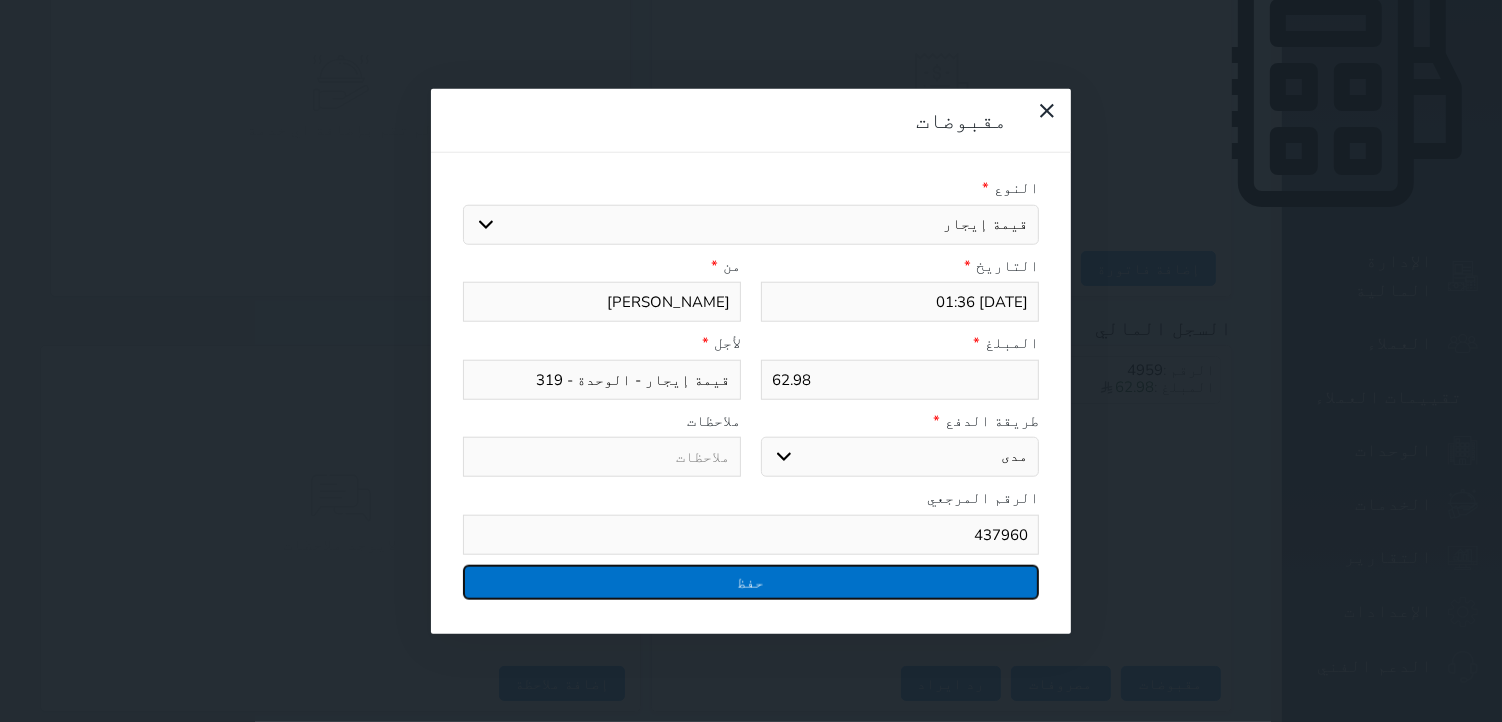 click on "حفظ" at bounding box center (751, 581) 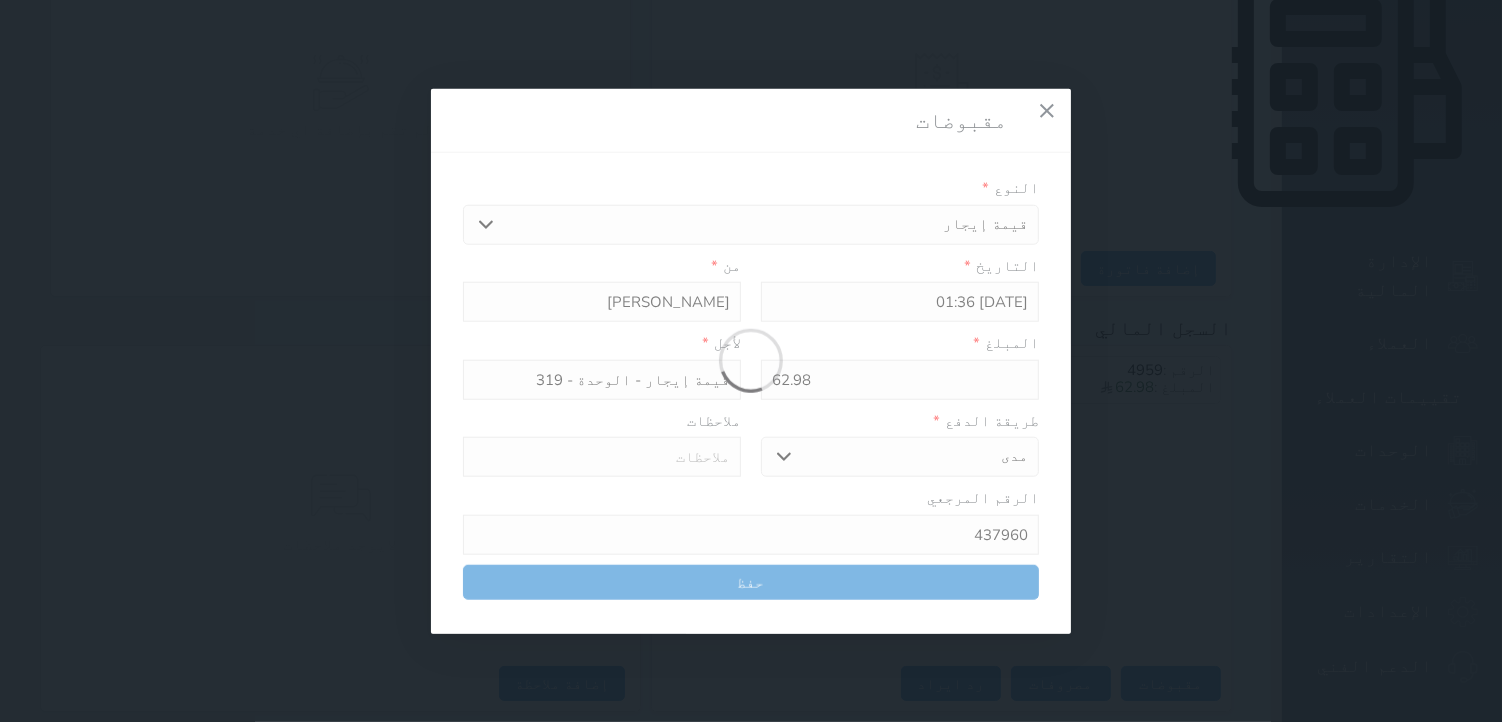 select 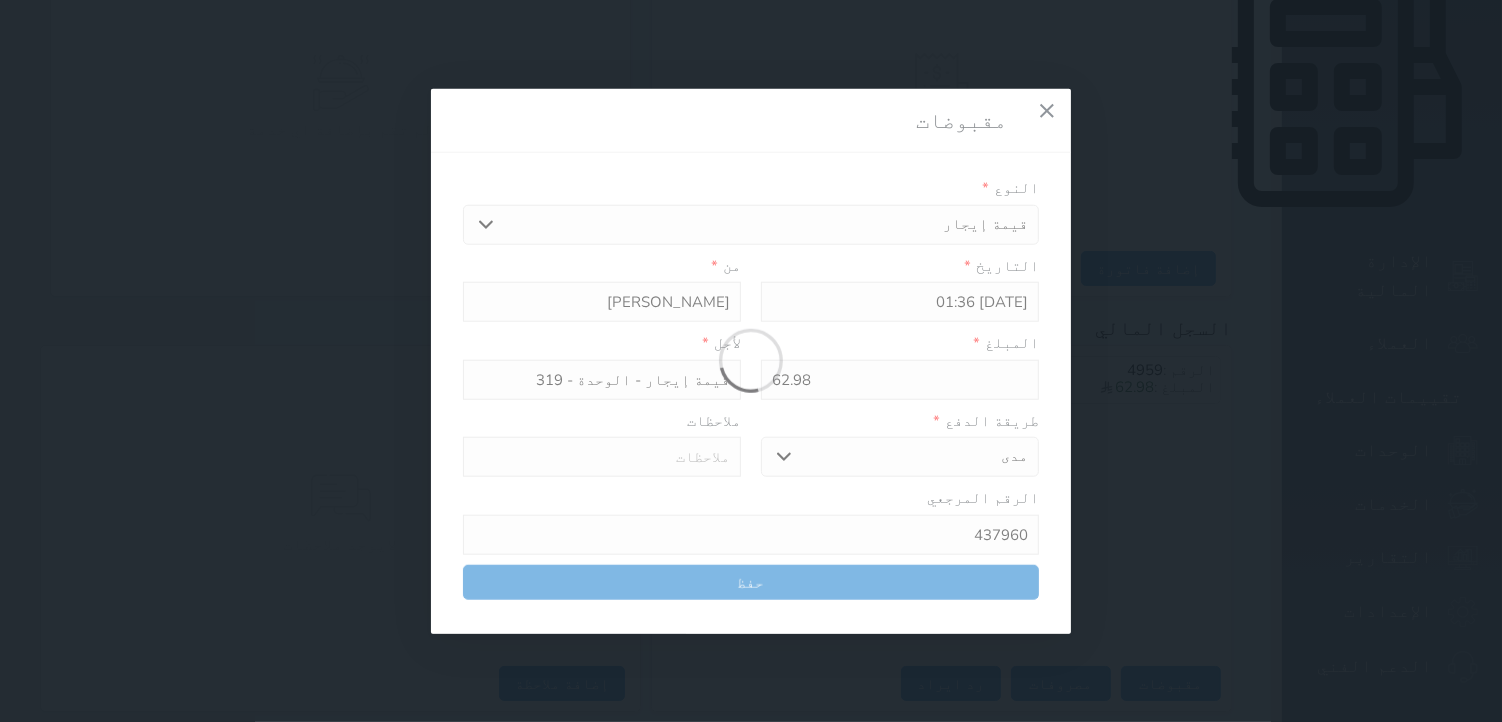 type 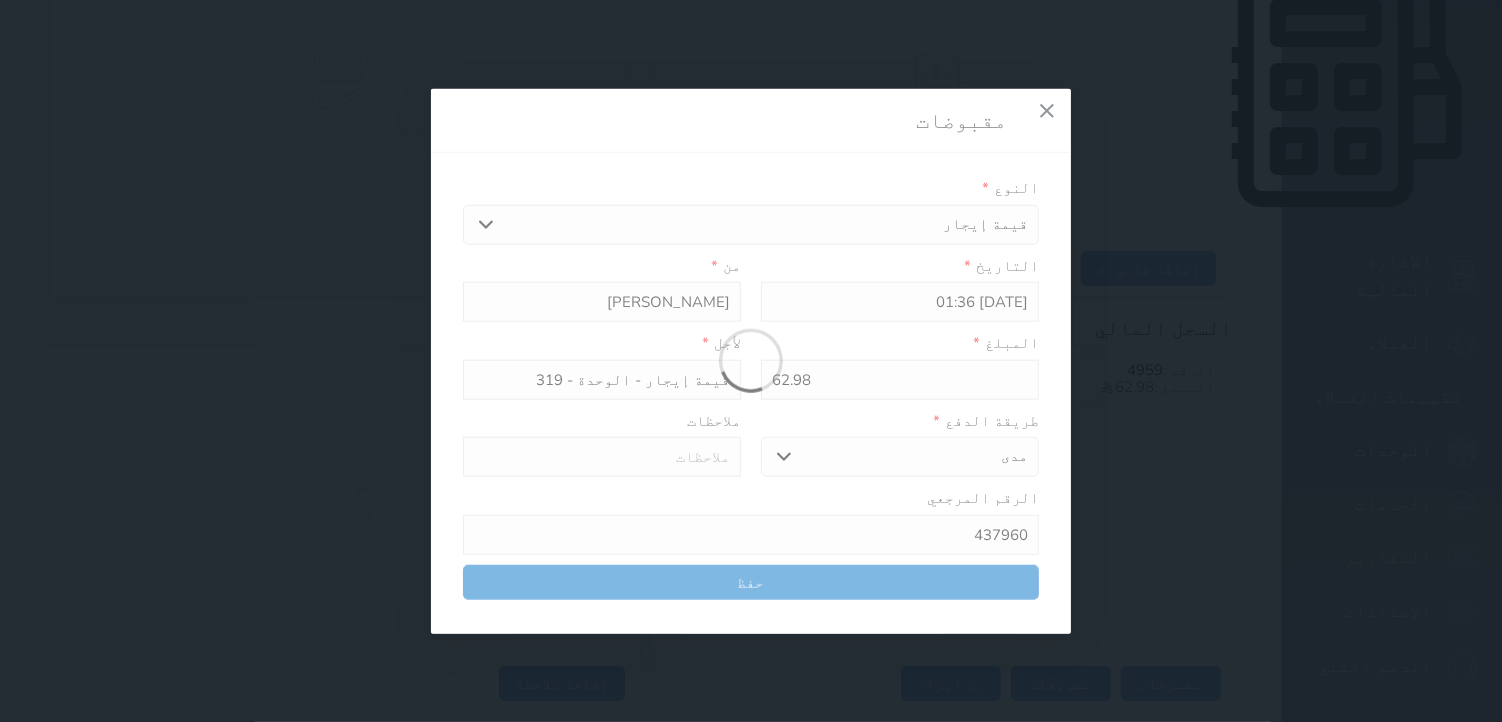 type on "0" 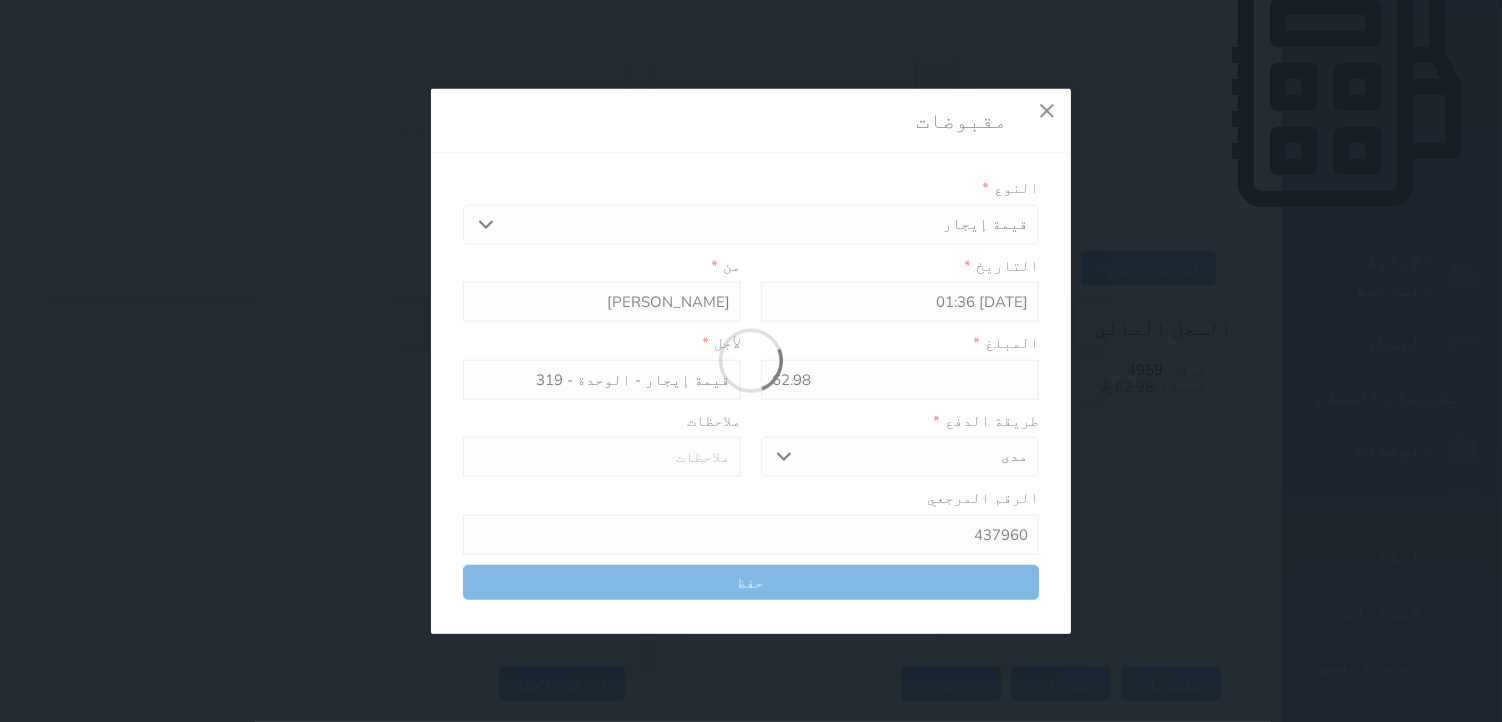 select 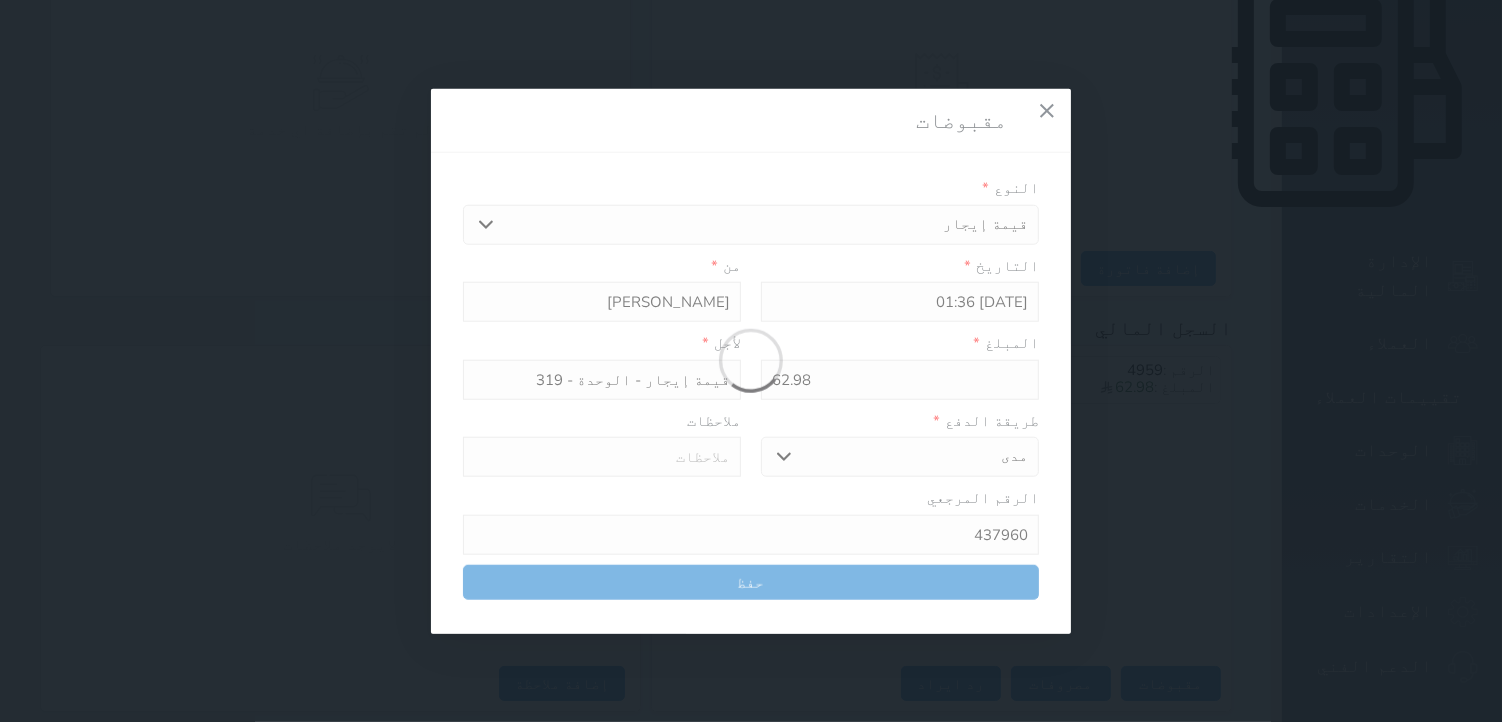type on "0" 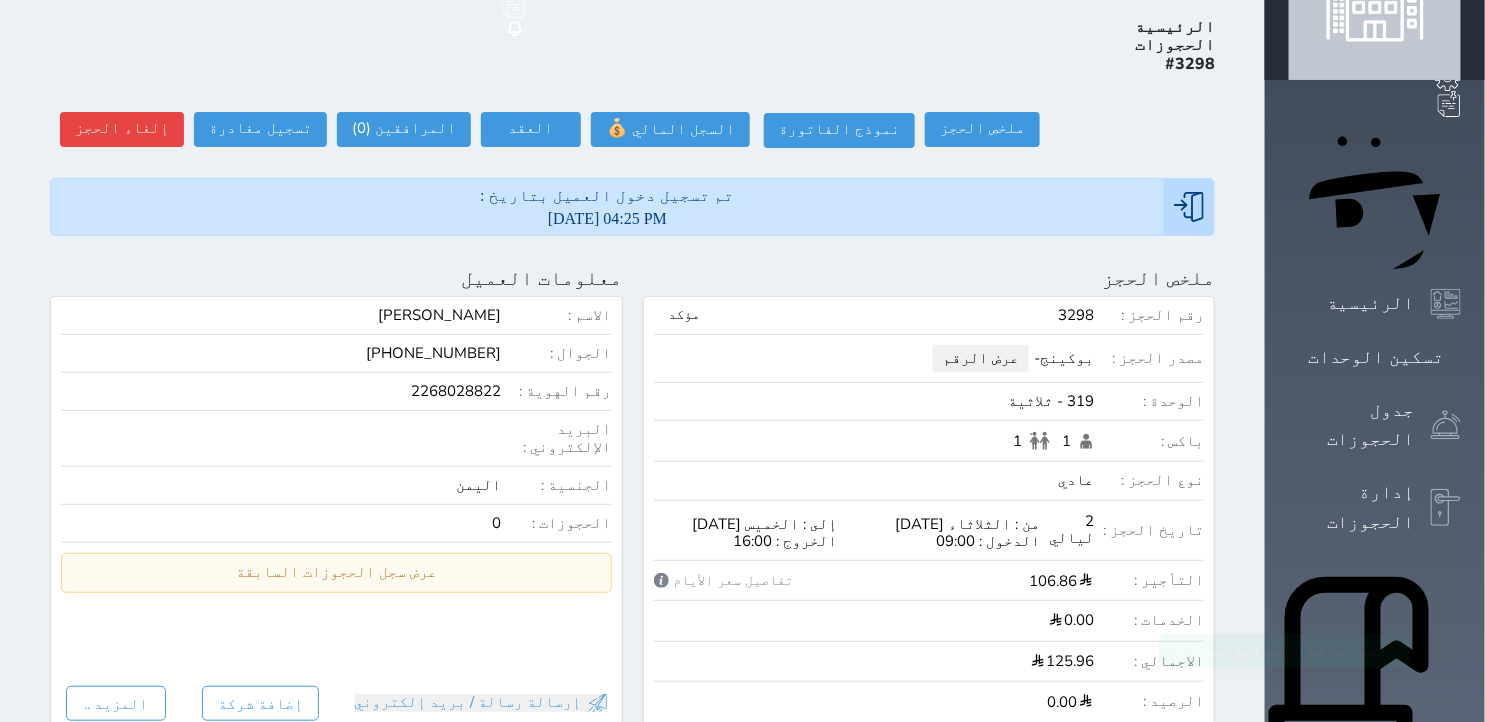 scroll, scrollTop: 53, scrollLeft: 0, axis: vertical 